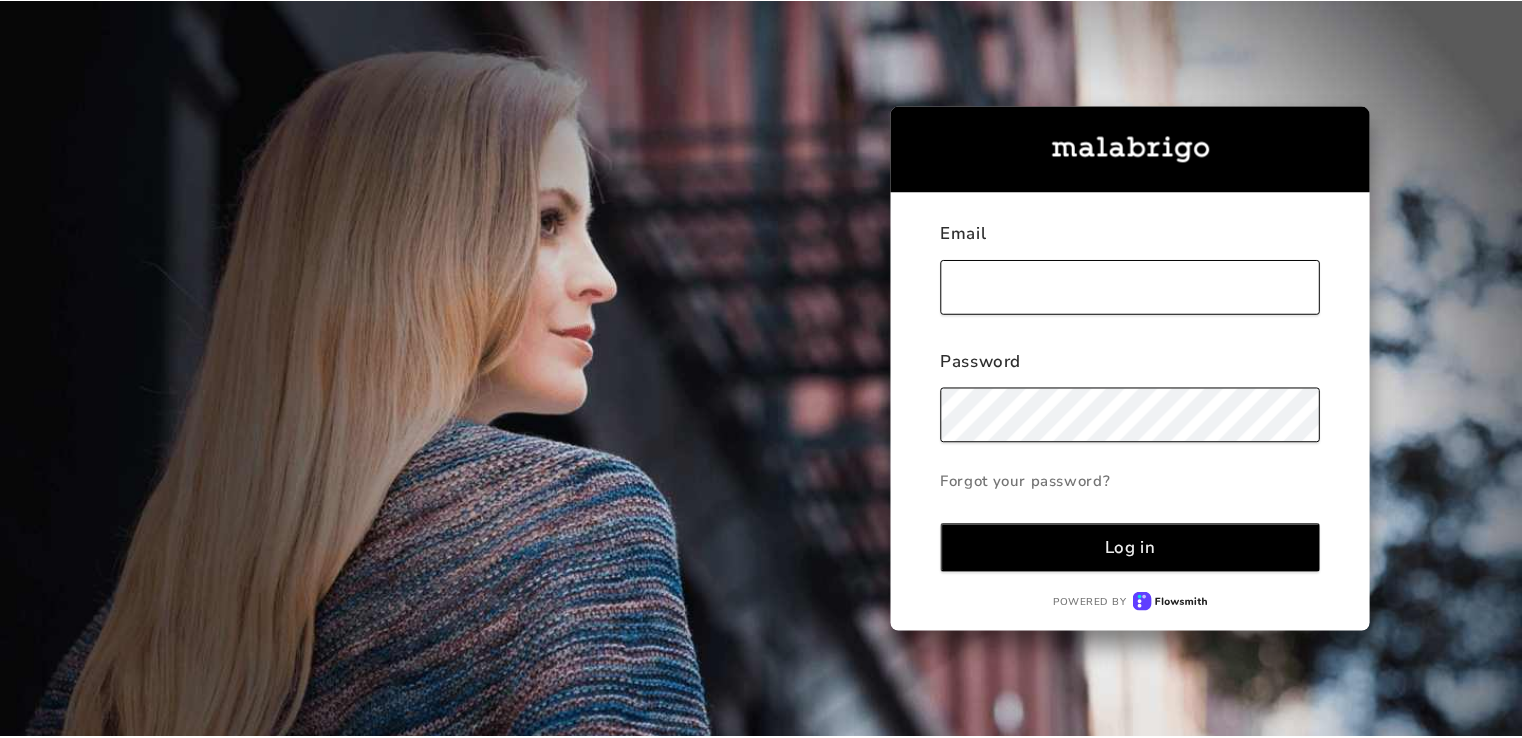 scroll, scrollTop: 0, scrollLeft: 0, axis: both 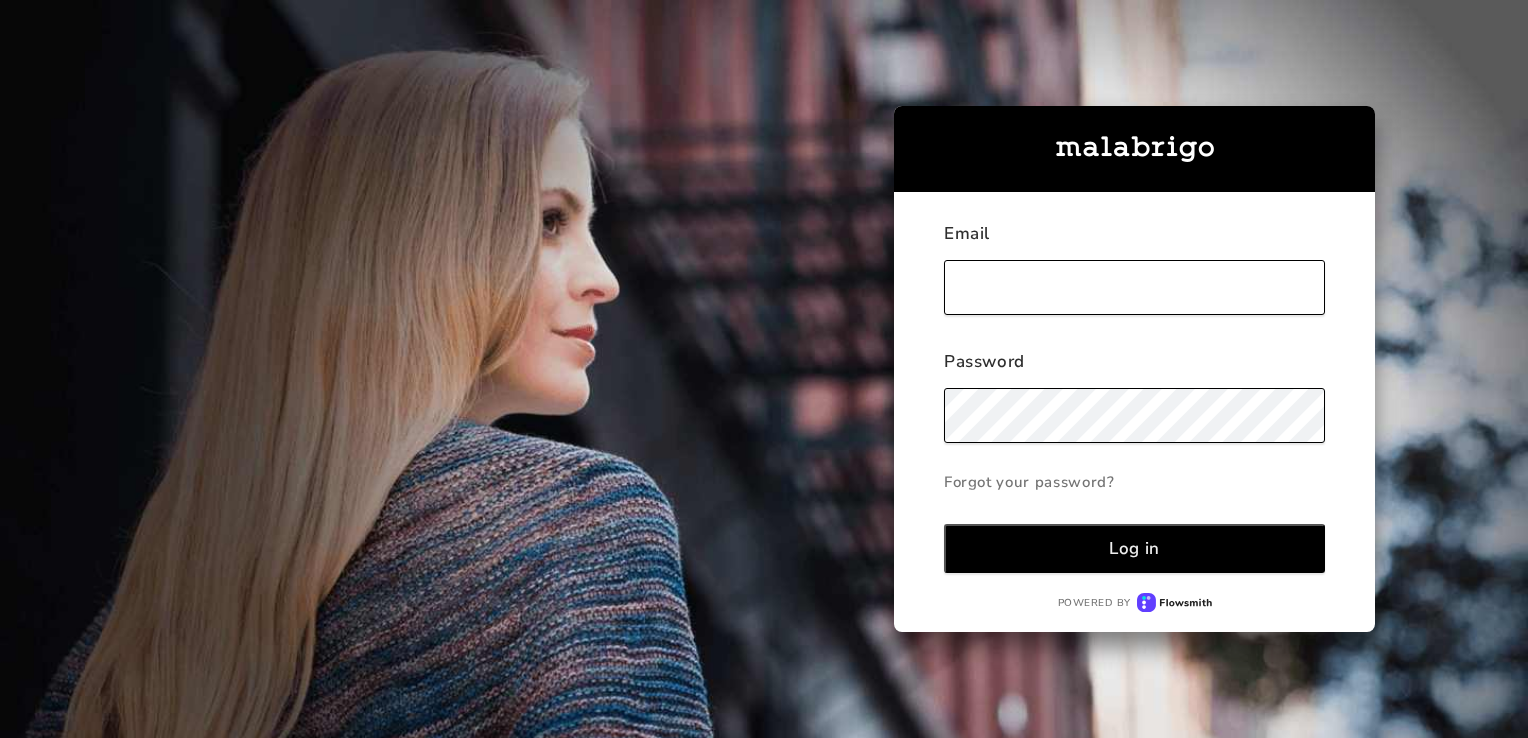 type on "[PERSON_NAME][EMAIL_ADDRESS][DOMAIN_NAME]" 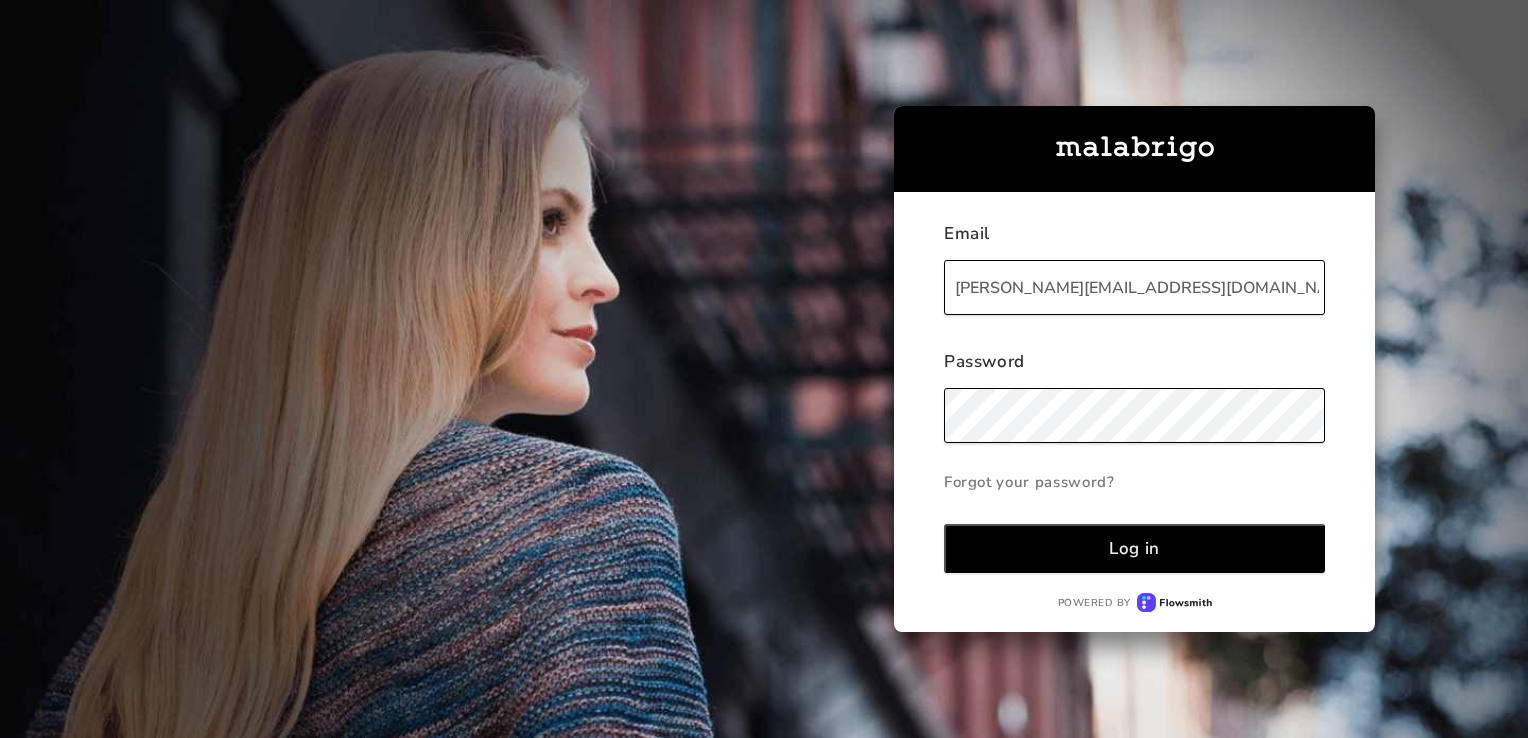 click on "Log in" at bounding box center [1134, 548] 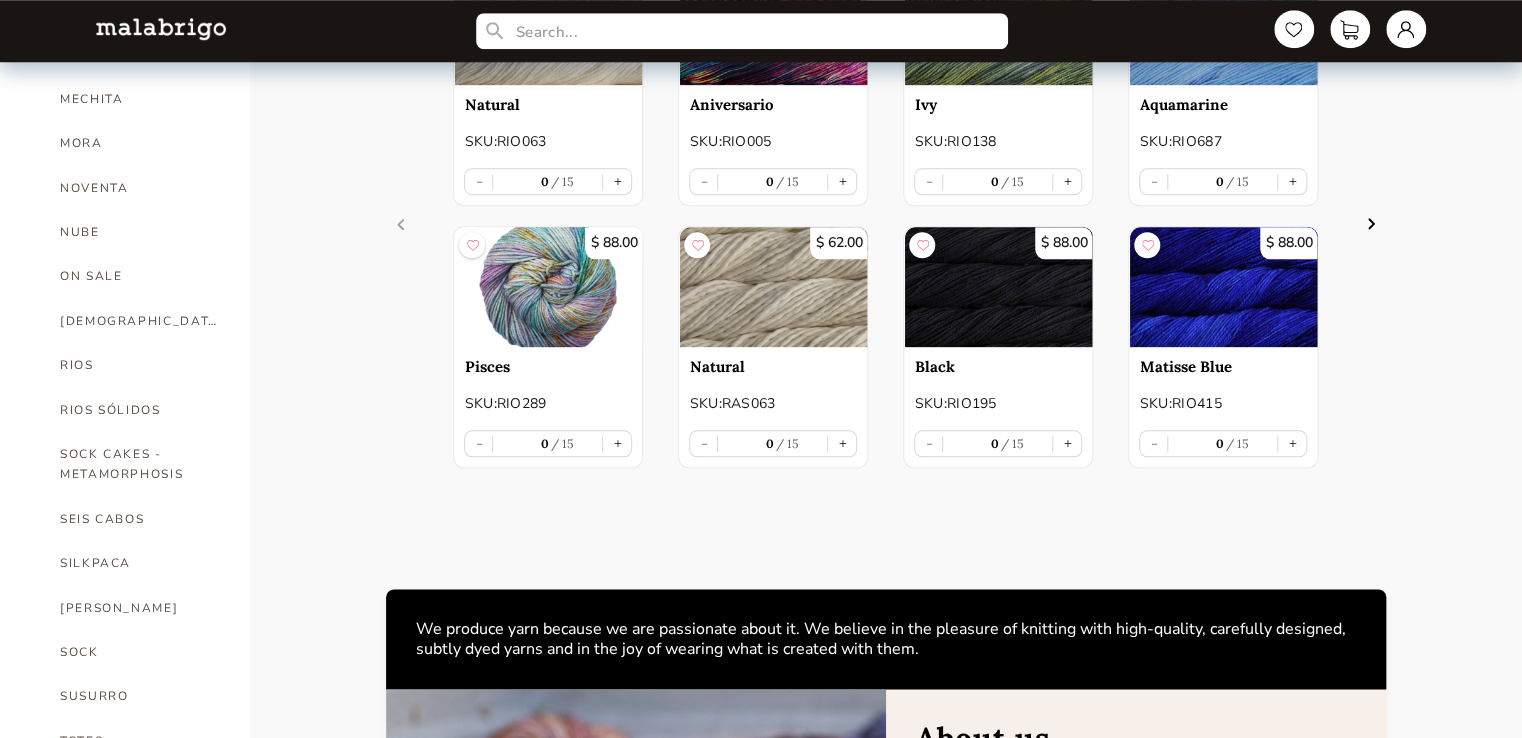 scroll, scrollTop: 947, scrollLeft: 0, axis: vertical 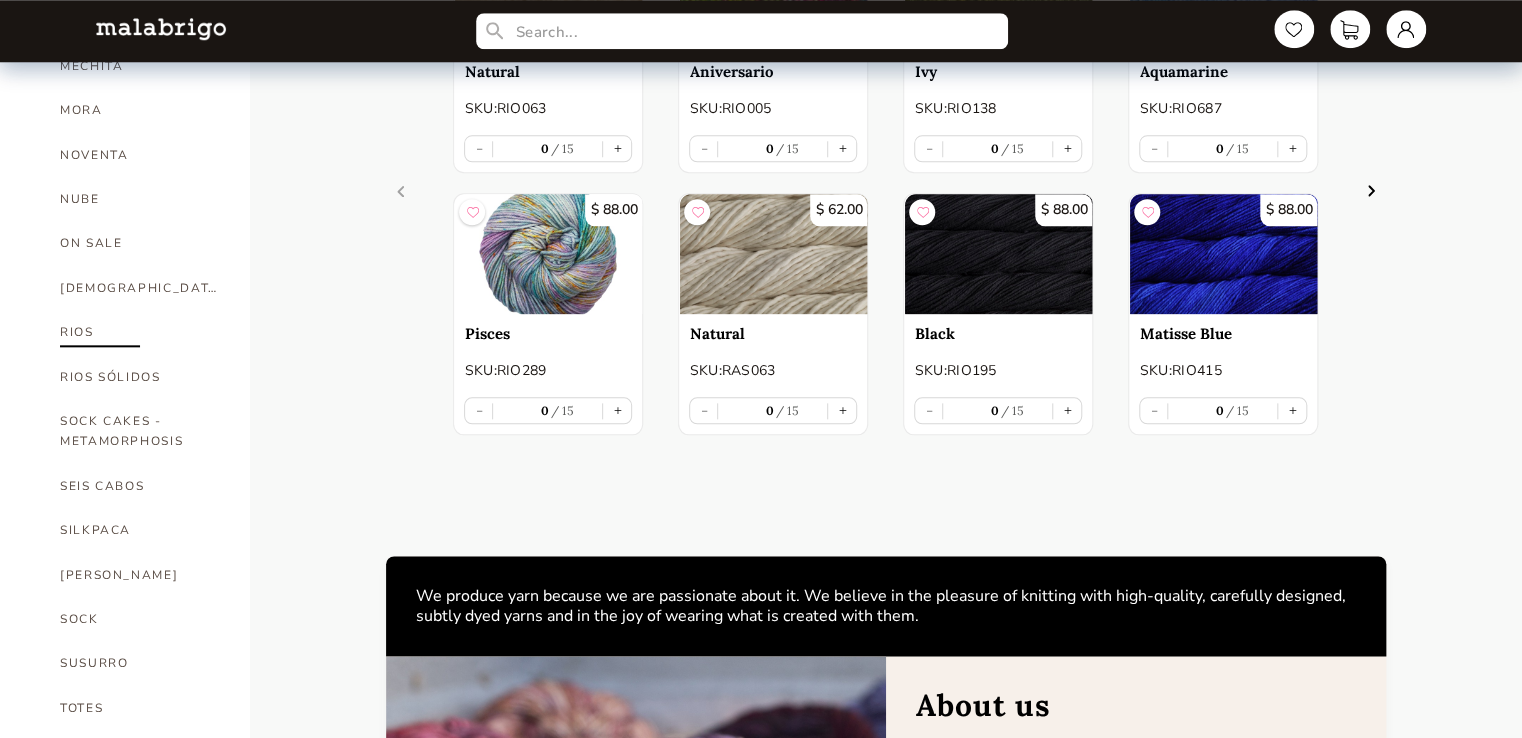 click on "RIOS" at bounding box center [140, 332] 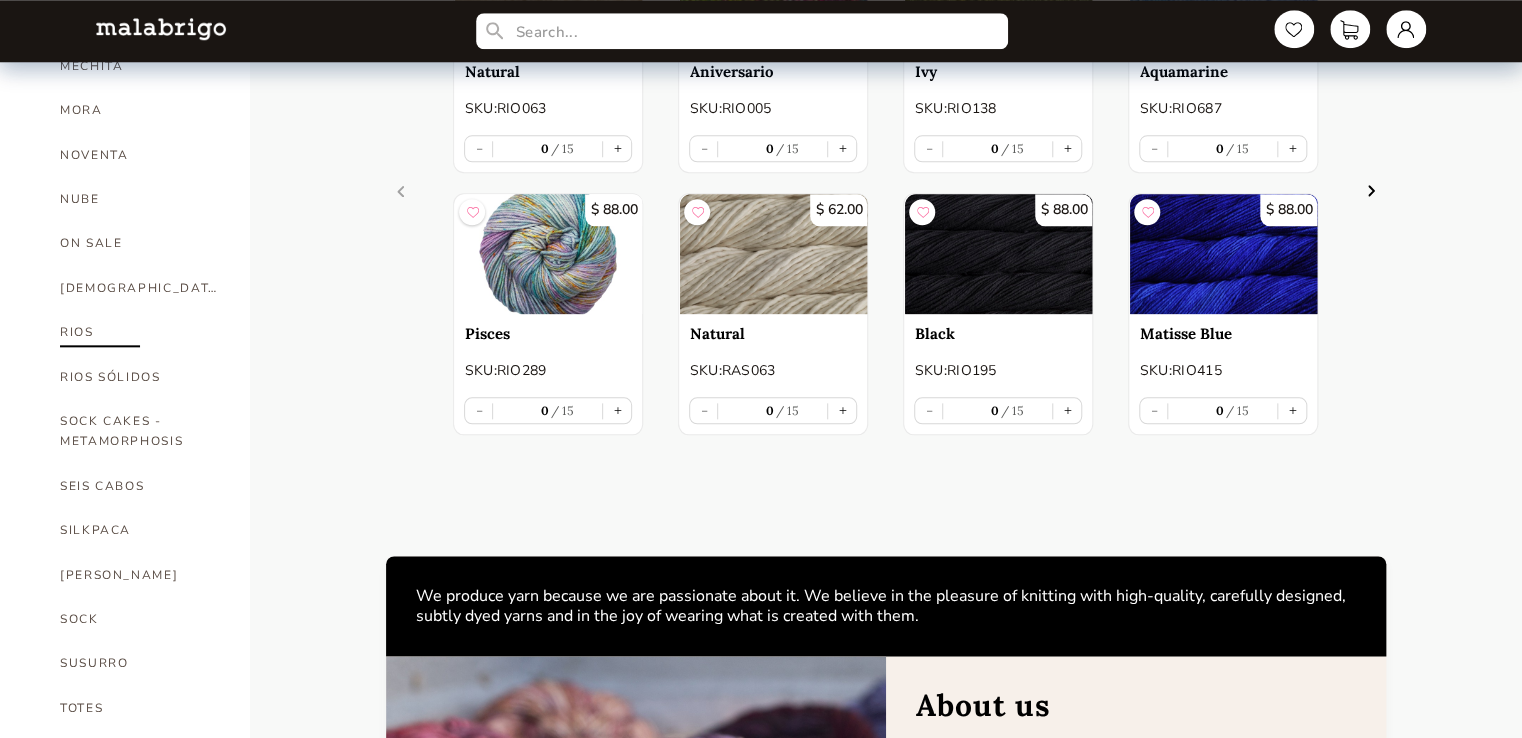 select on "INDEX" 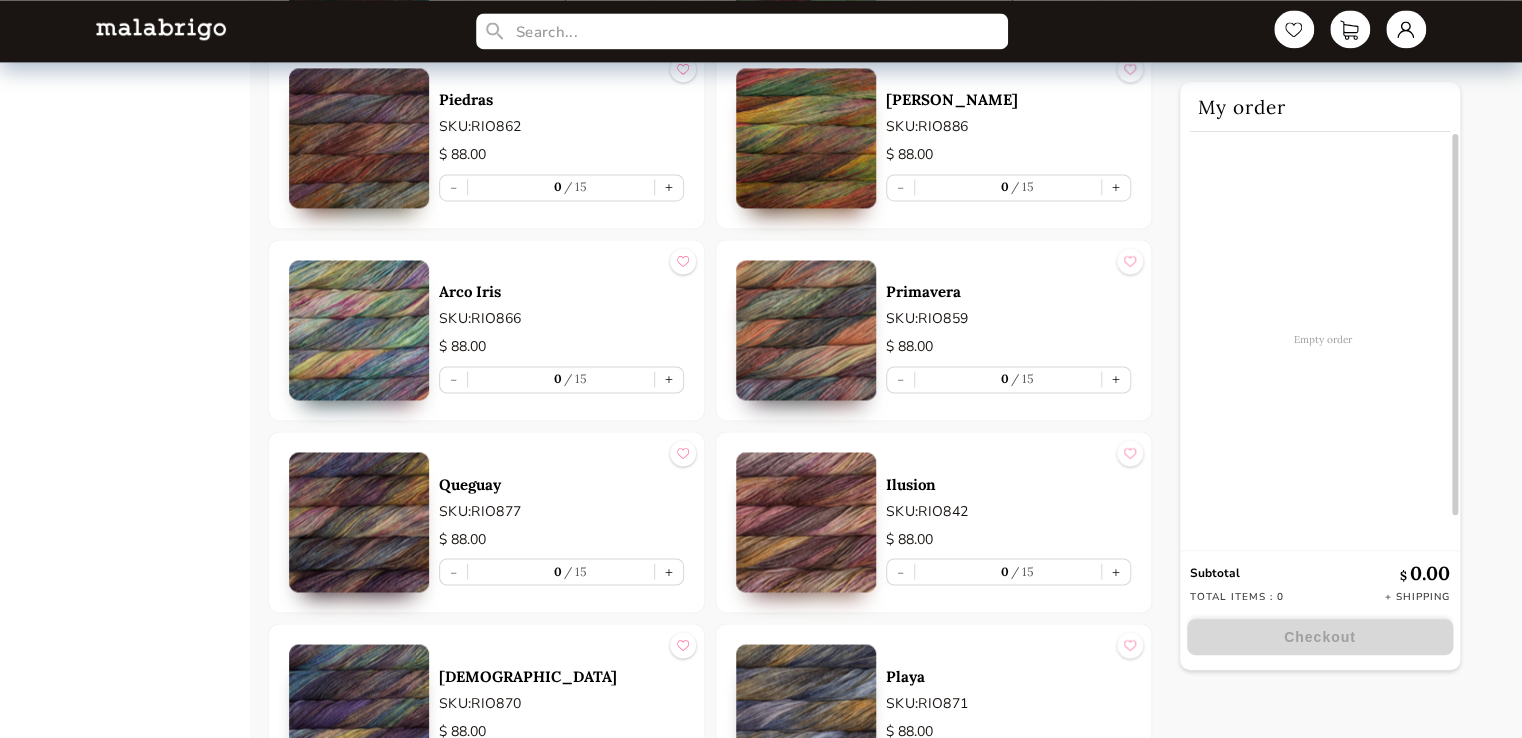 scroll, scrollTop: 8926, scrollLeft: 0, axis: vertical 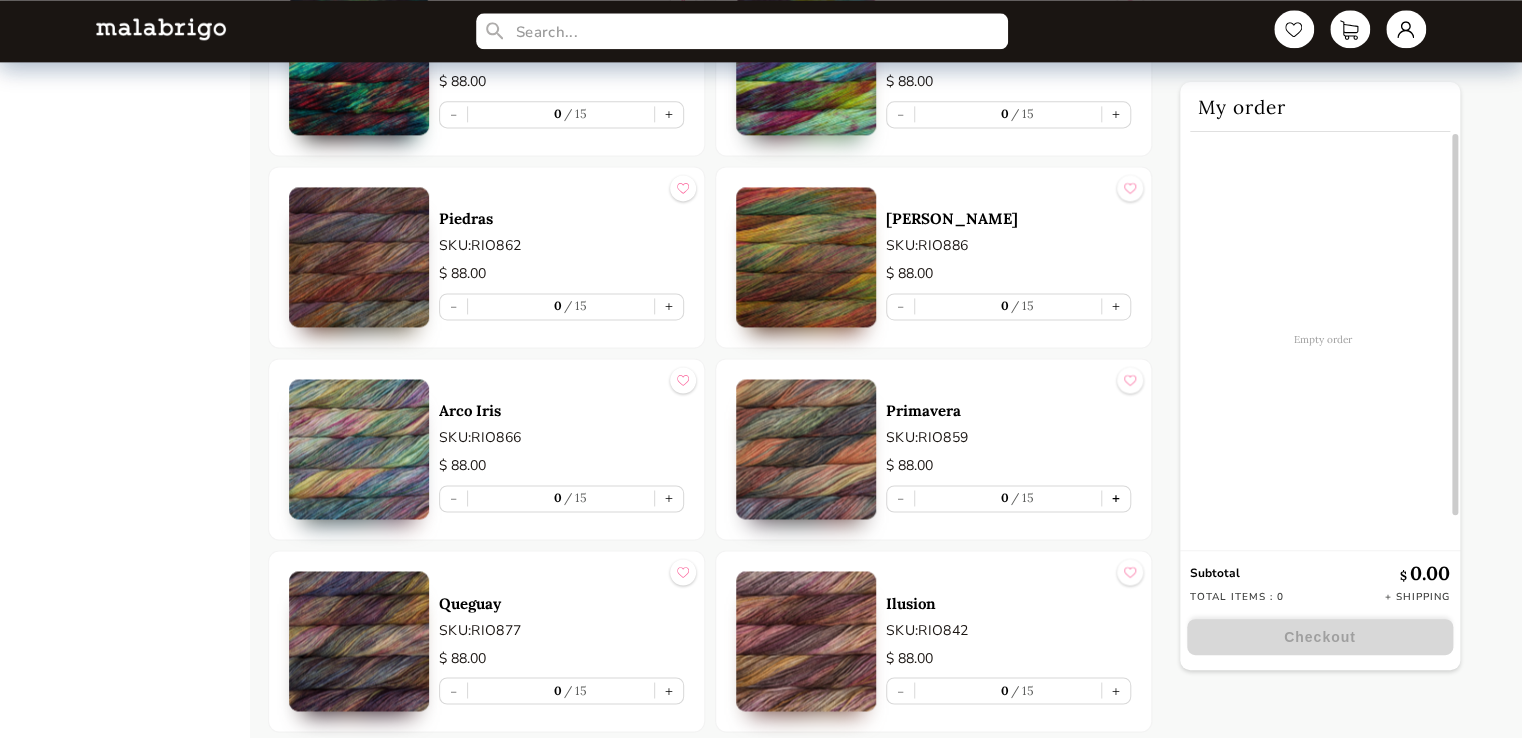 drag, startPoint x: 1114, startPoint y: 477, endPoint x: 1129, endPoint y: 475, distance: 15.132746 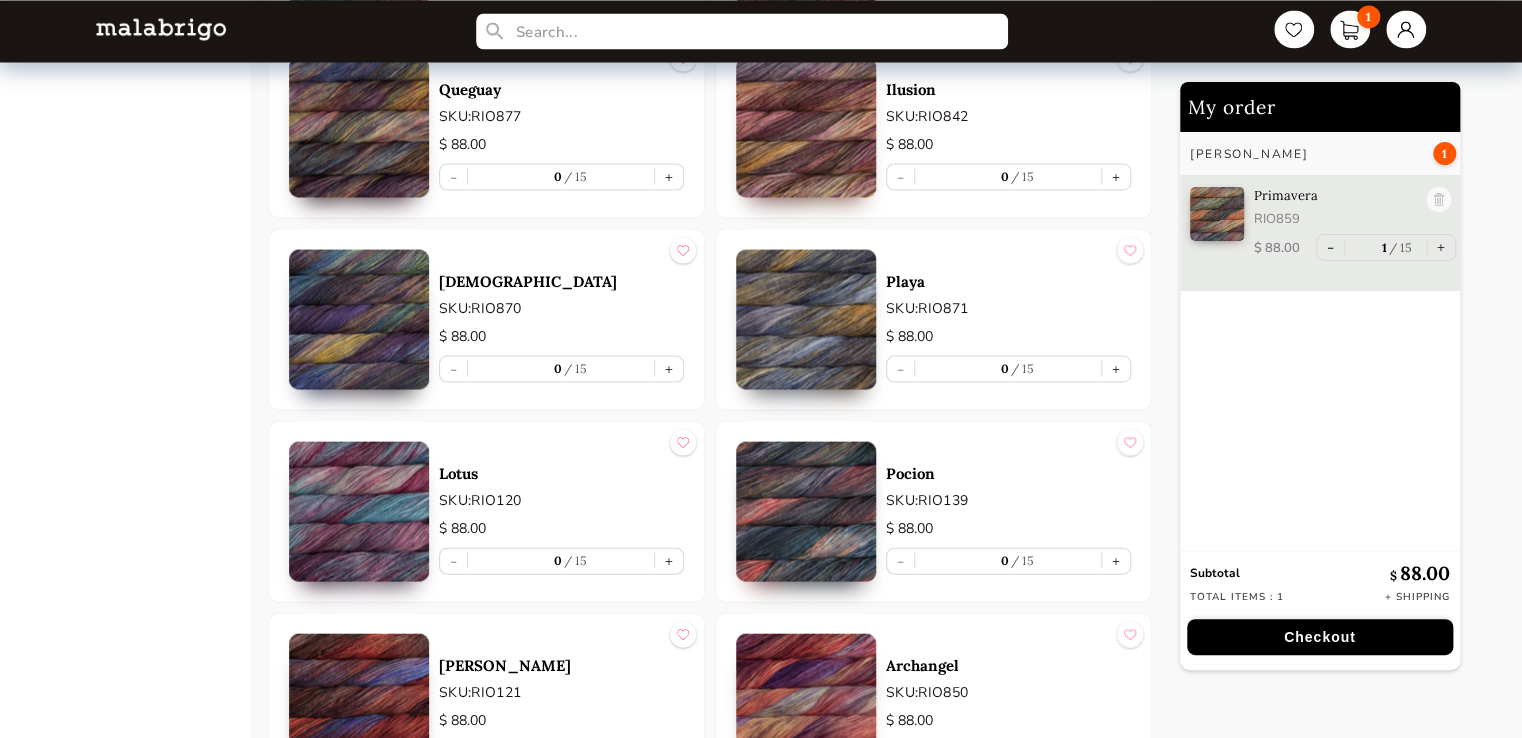 scroll, scrollTop: 9464, scrollLeft: 0, axis: vertical 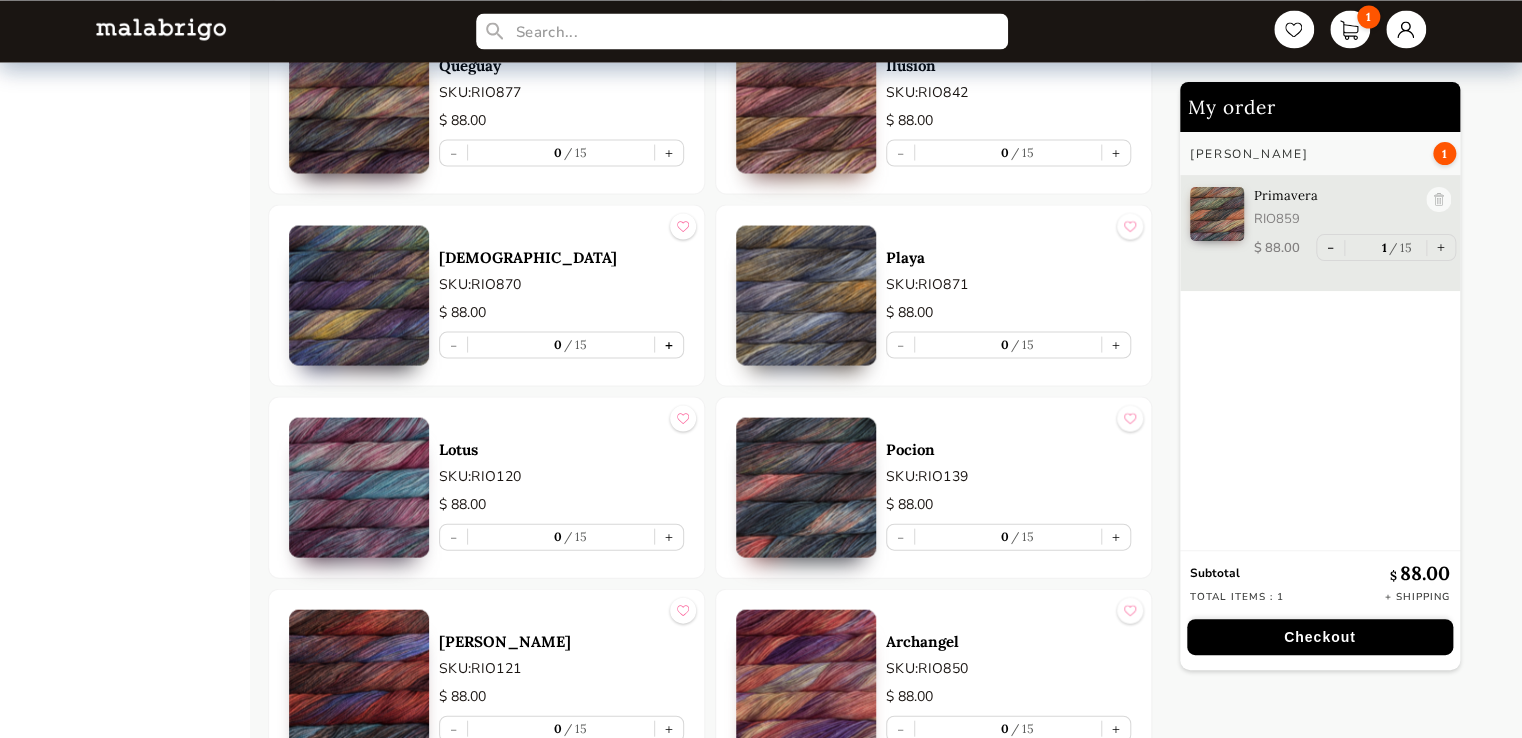 click on "+" at bounding box center [669, 344] 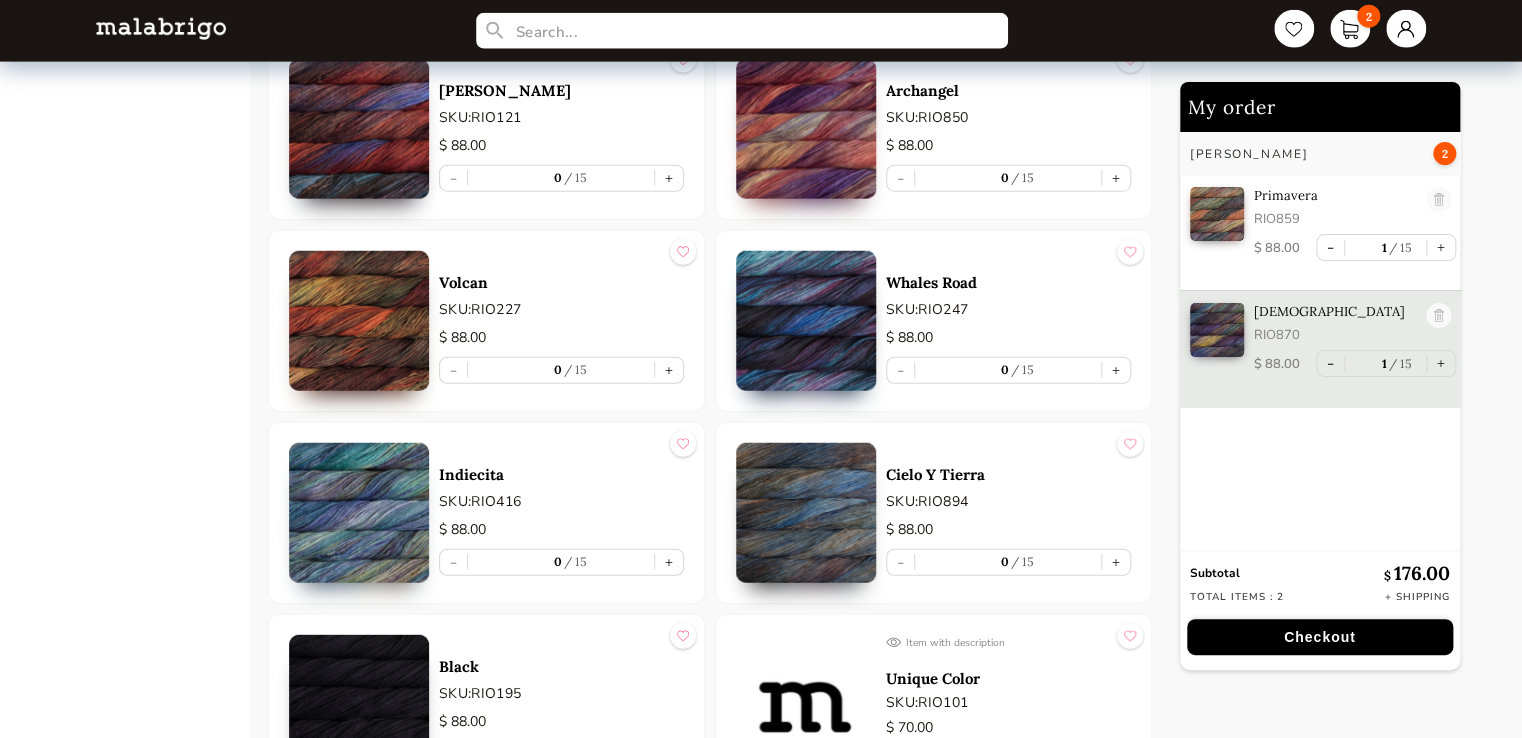 scroll, scrollTop: 10049, scrollLeft: 0, axis: vertical 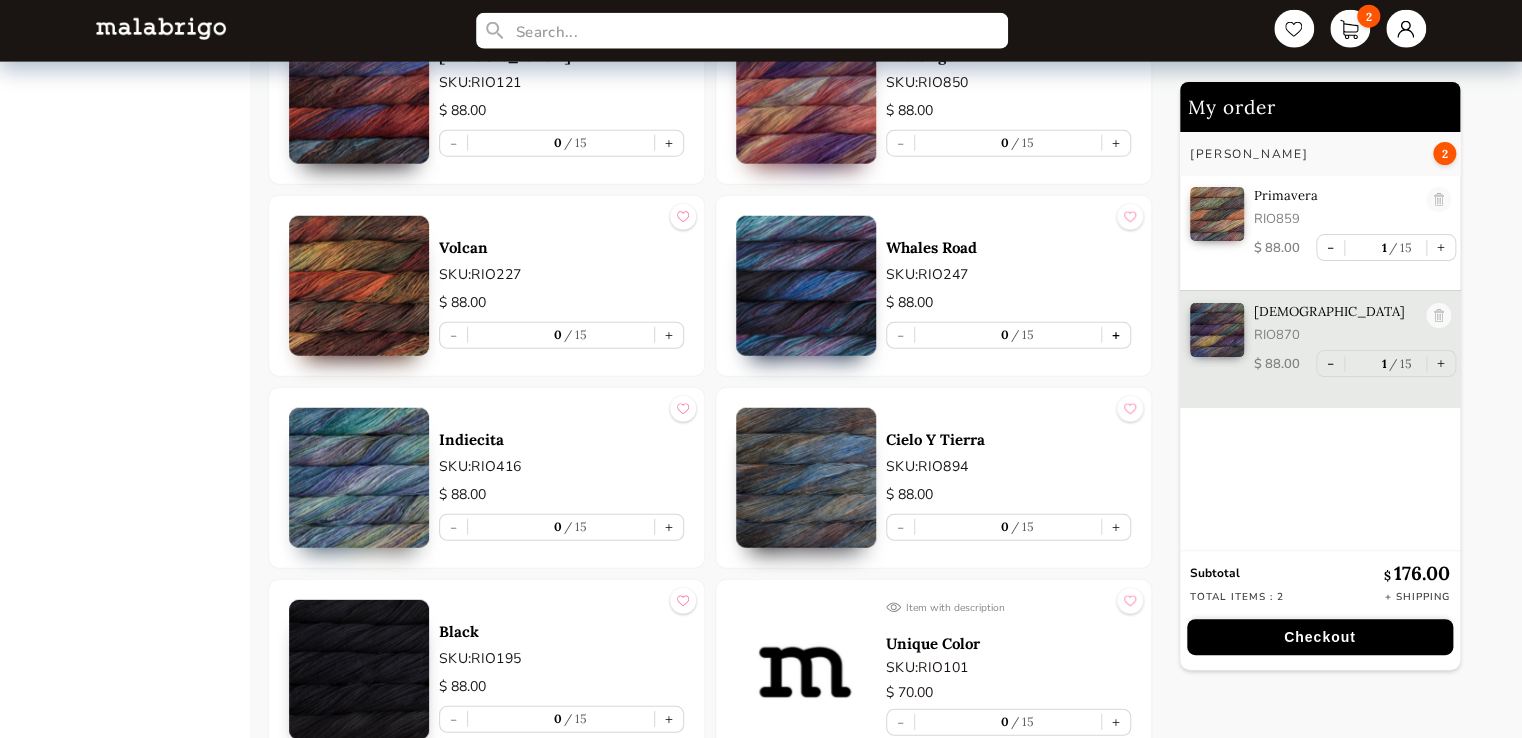 click on "+" at bounding box center [1116, 335] 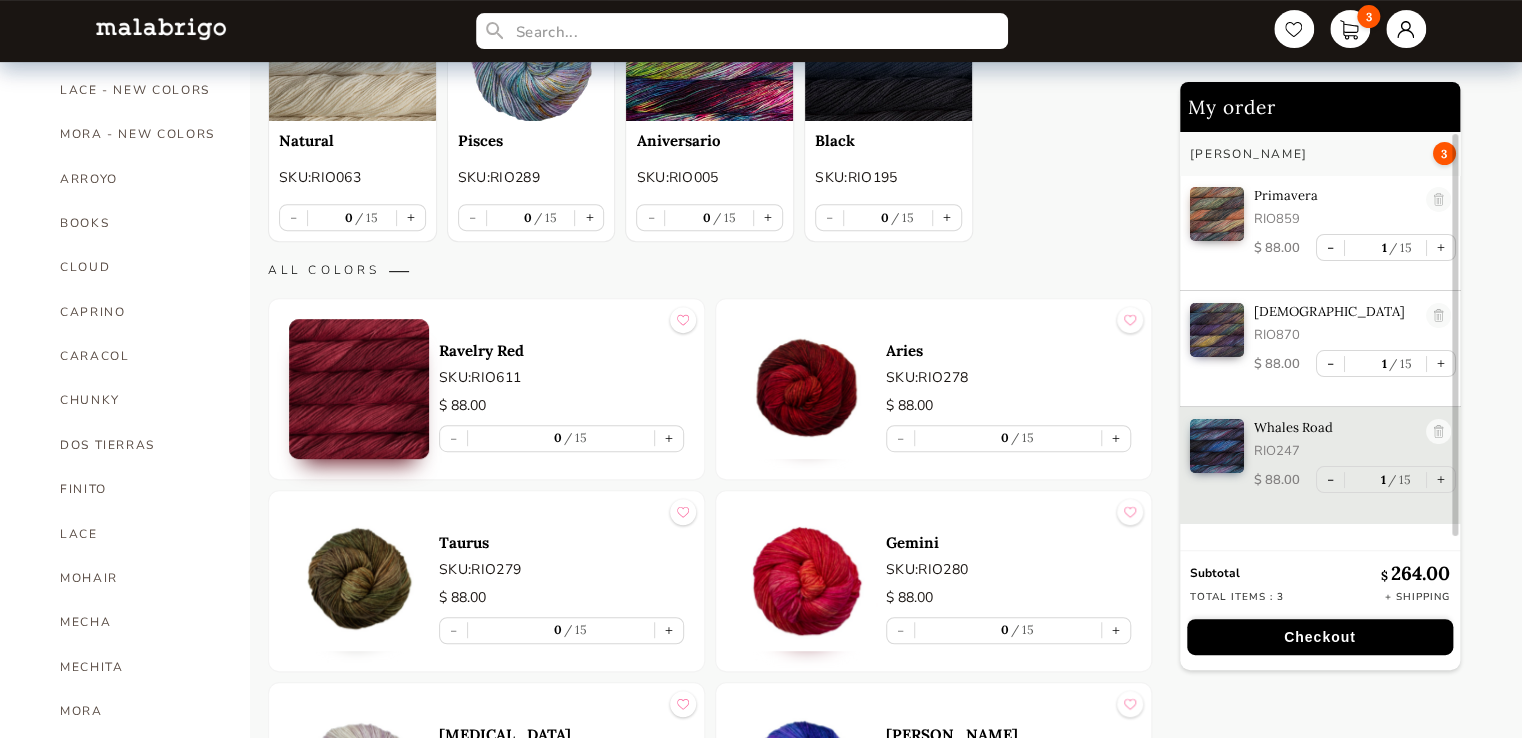 scroll, scrollTop: 0, scrollLeft: 0, axis: both 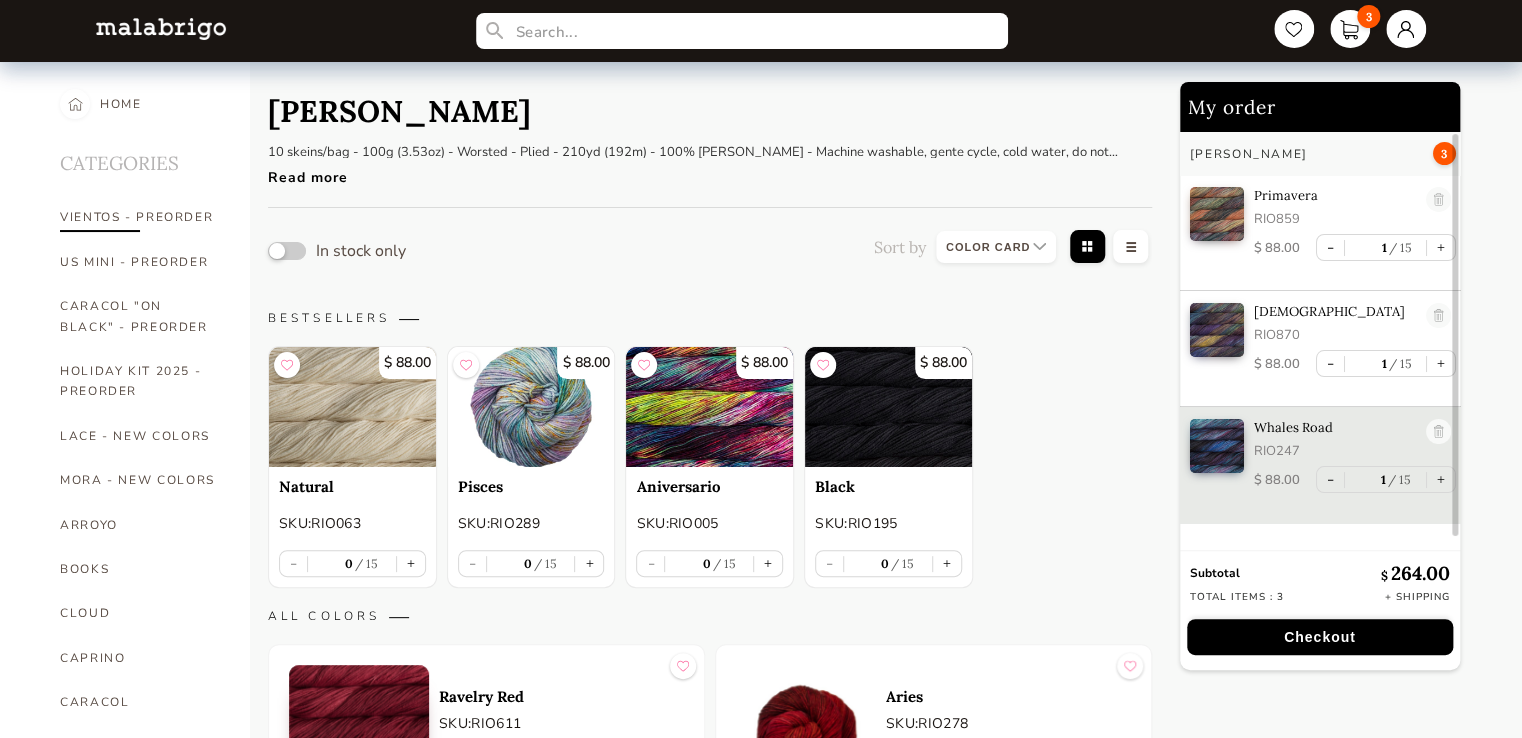 click on "VIENTOS - PREORDER" at bounding box center (140, 217) 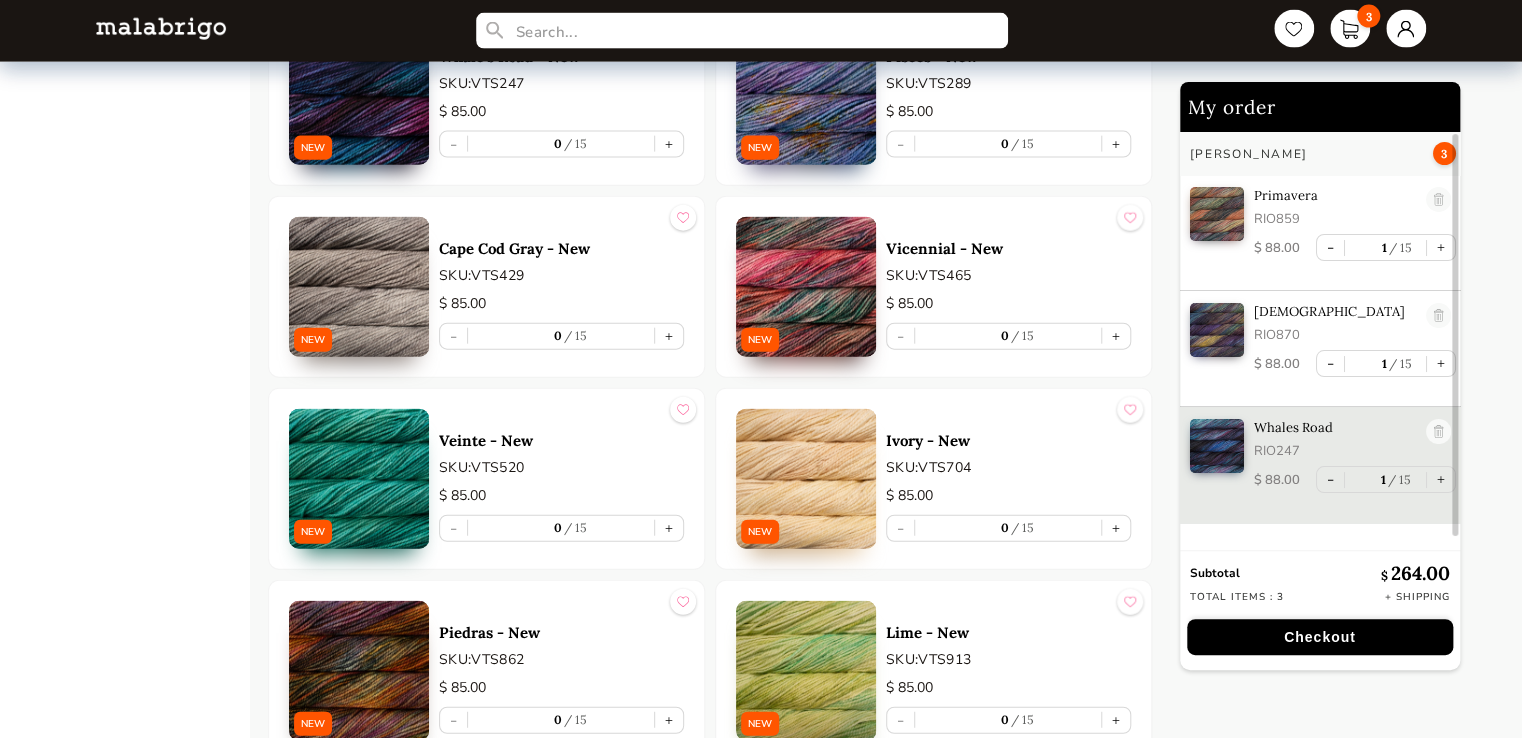 scroll, scrollTop: 2258, scrollLeft: 0, axis: vertical 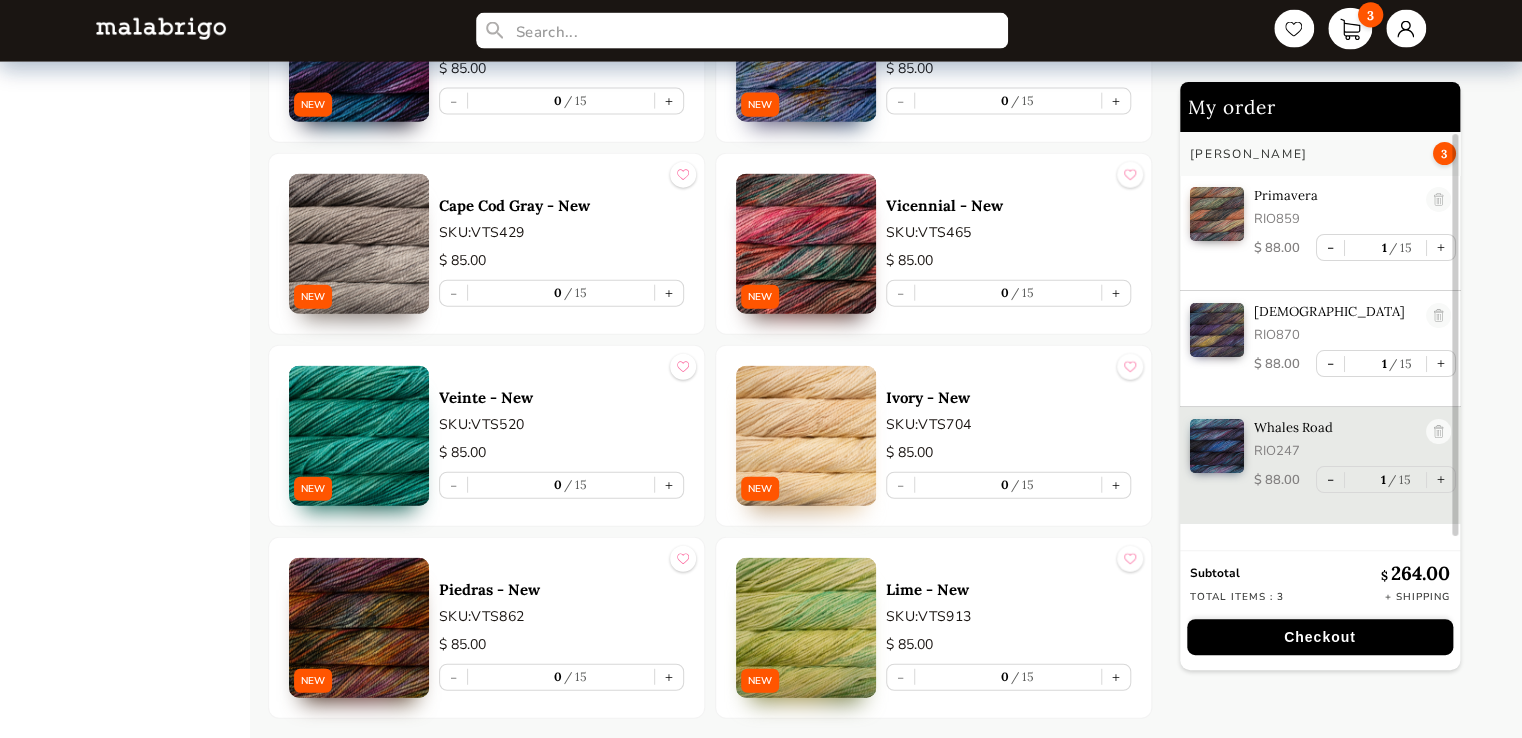 click on "3" at bounding box center [1350, 29] 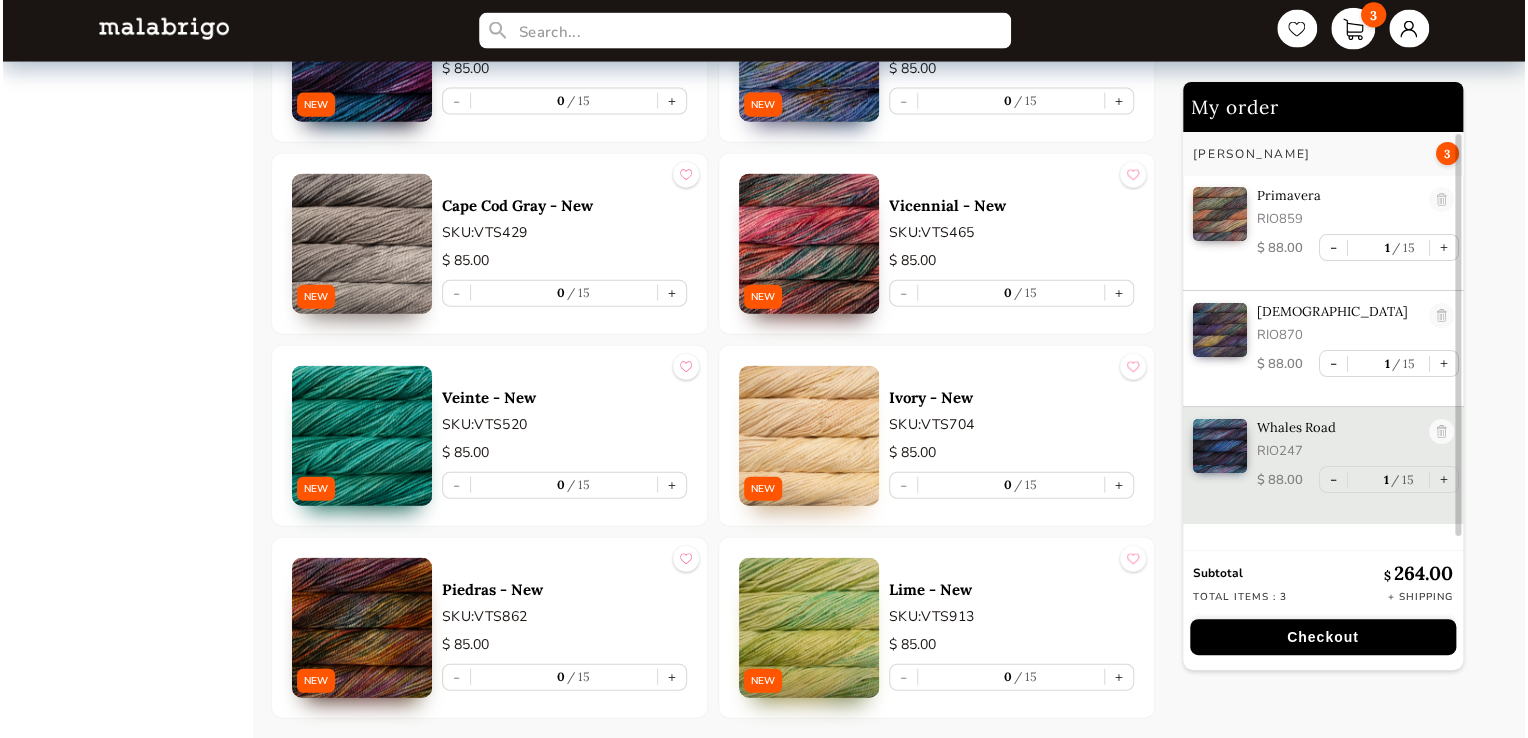 scroll, scrollTop: 0, scrollLeft: 0, axis: both 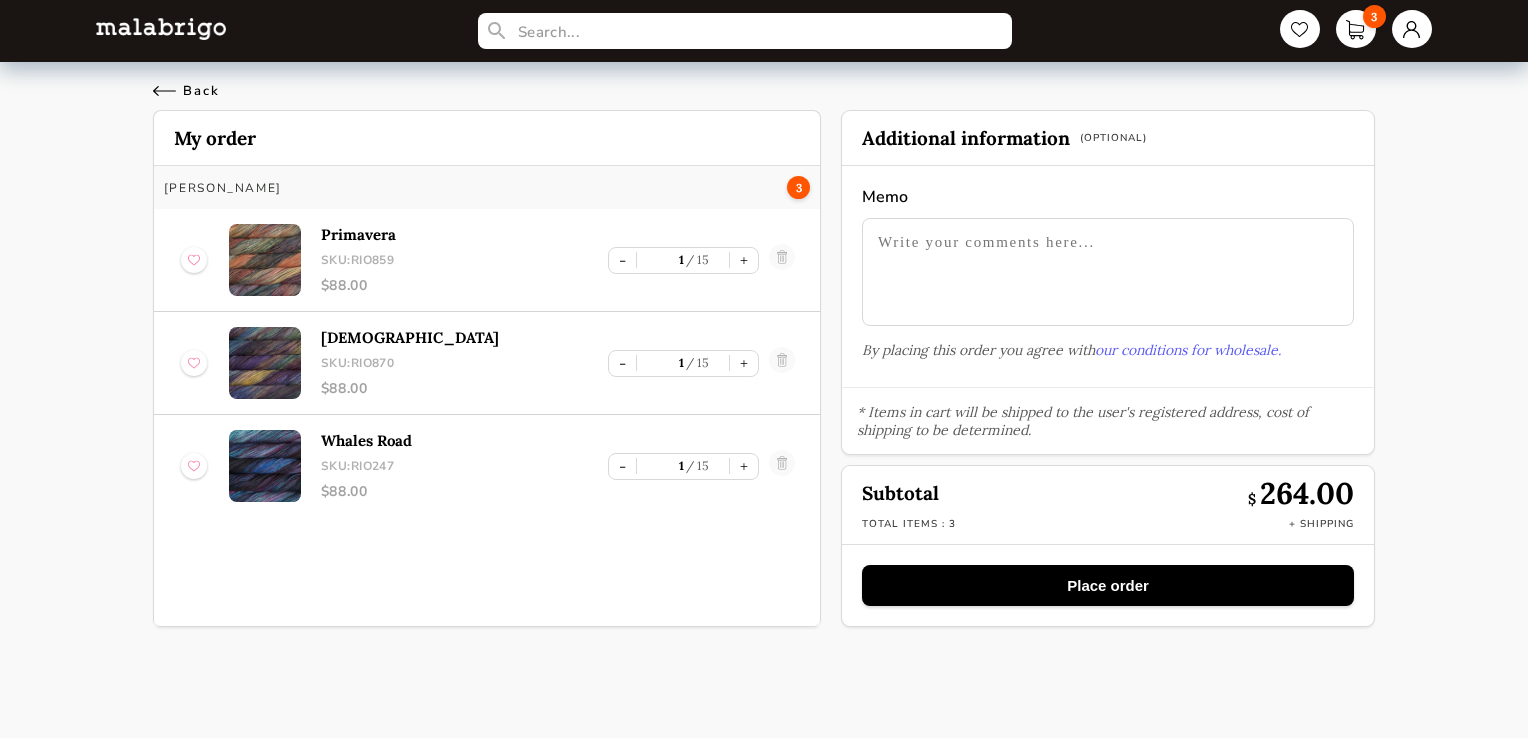 click on "Back" at bounding box center (186, 91) 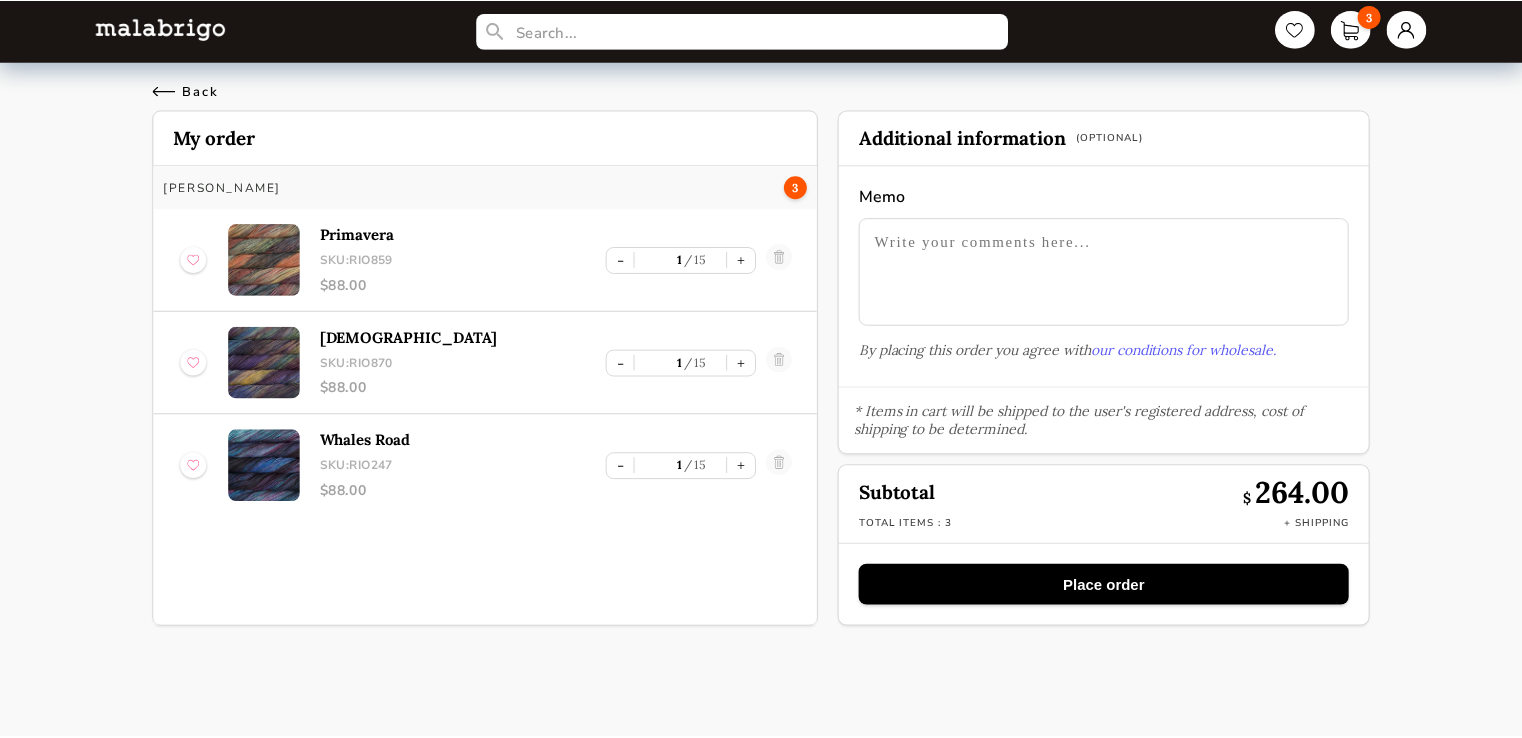 scroll, scrollTop: 2258, scrollLeft: 0, axis: vertical 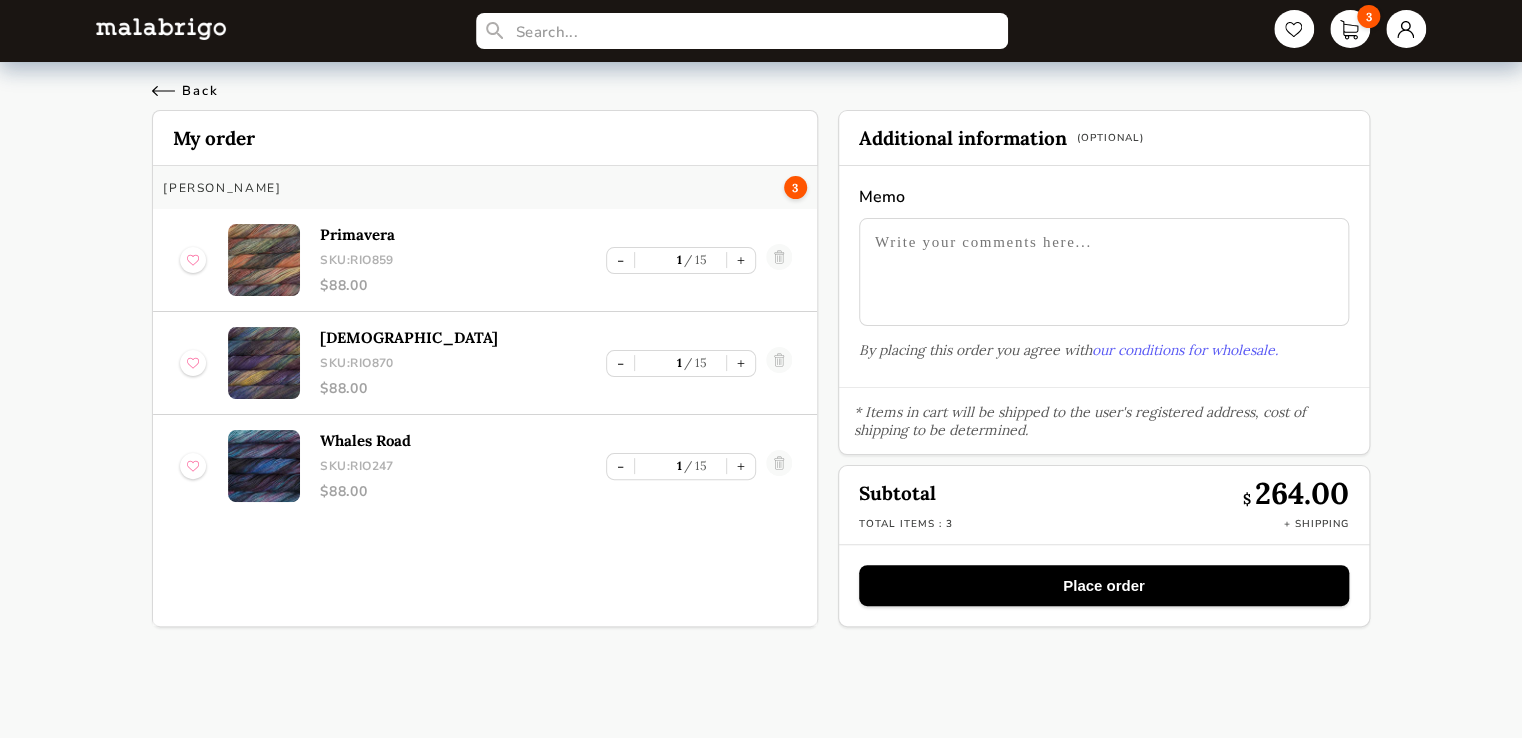 select on "INDEX" 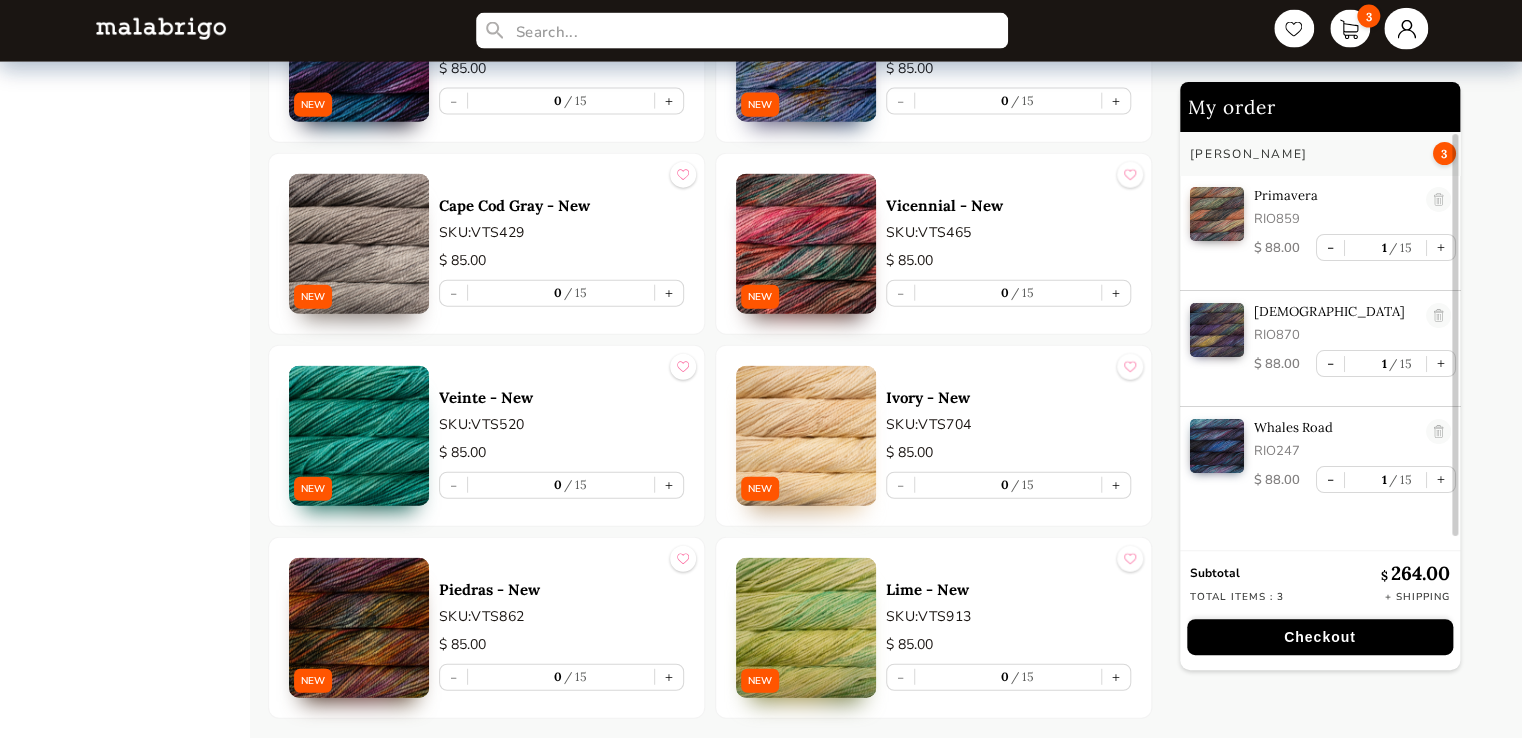 click at bounding box center [1406, 29] 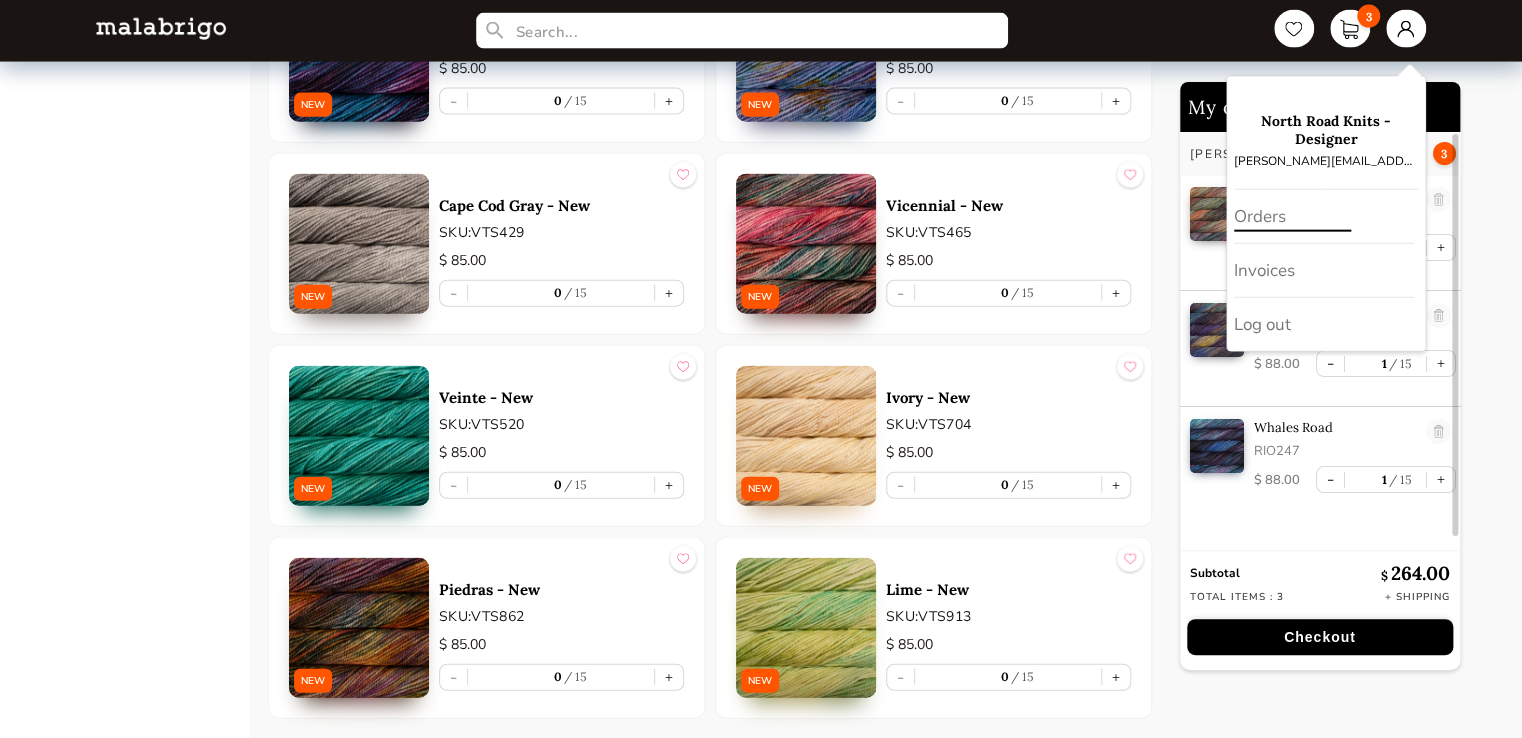 click on "Orders" at bounding box center (1324, 217) 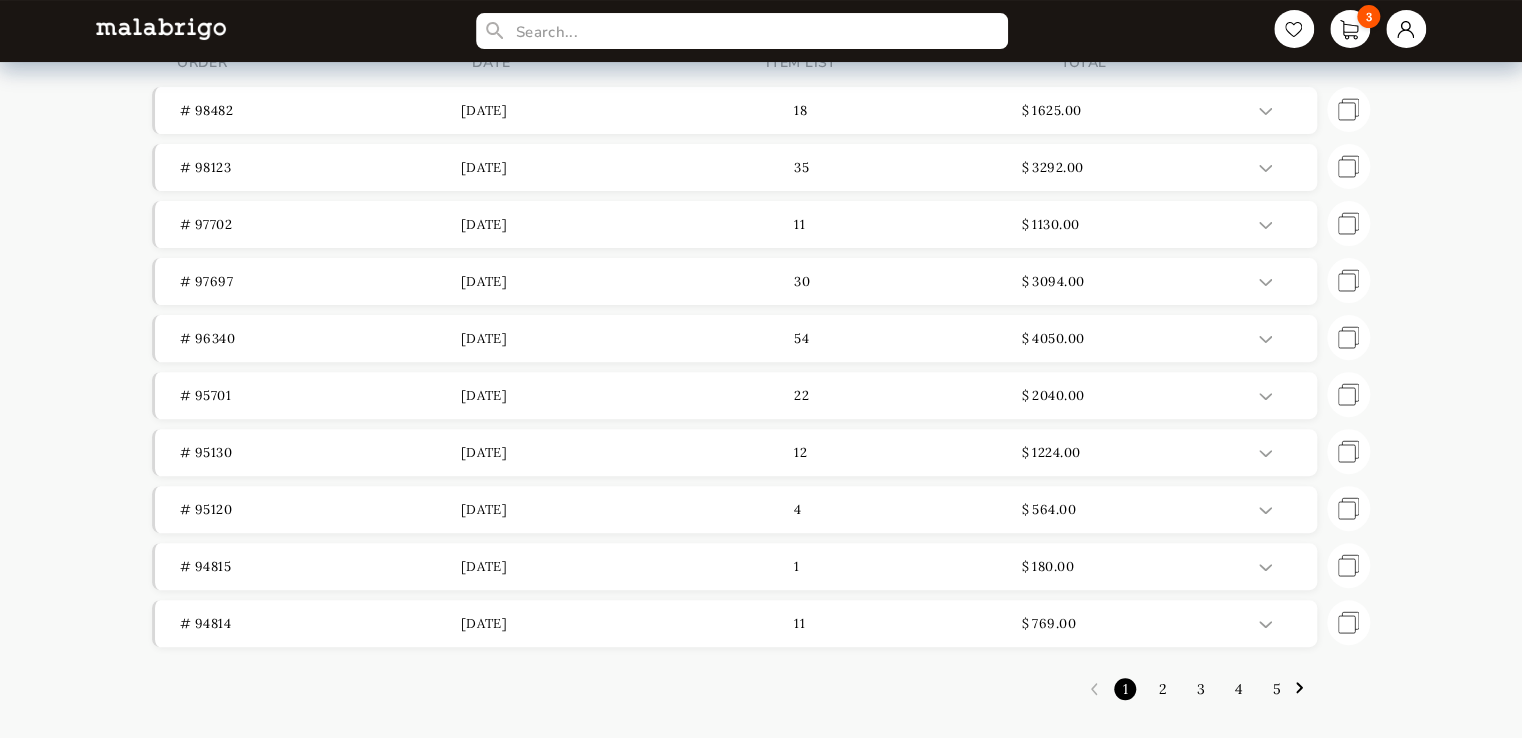 scroll, scrollTop: 128, scrollLeft: 0, axis: vertical 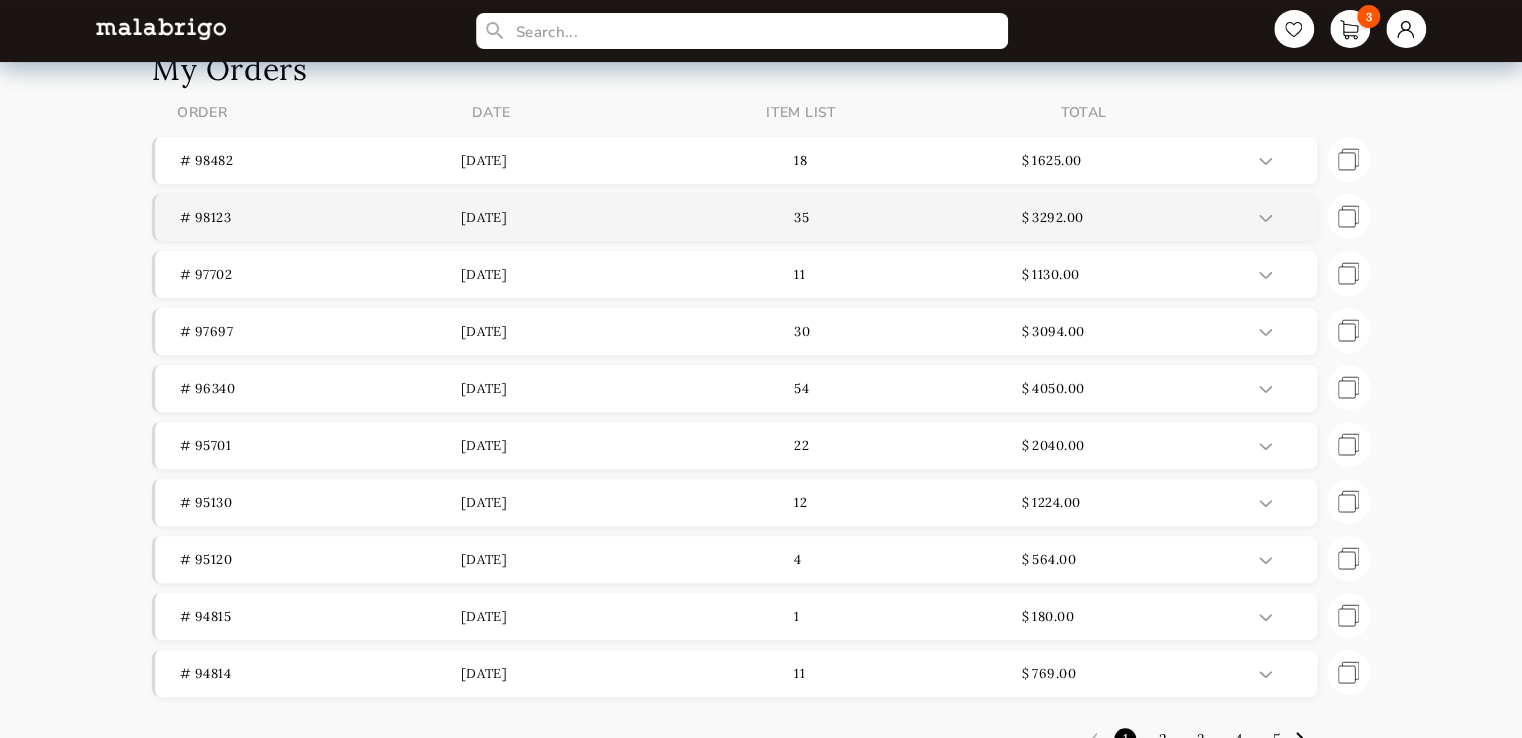 click on "# 98123" at bounding box center [320, 217] 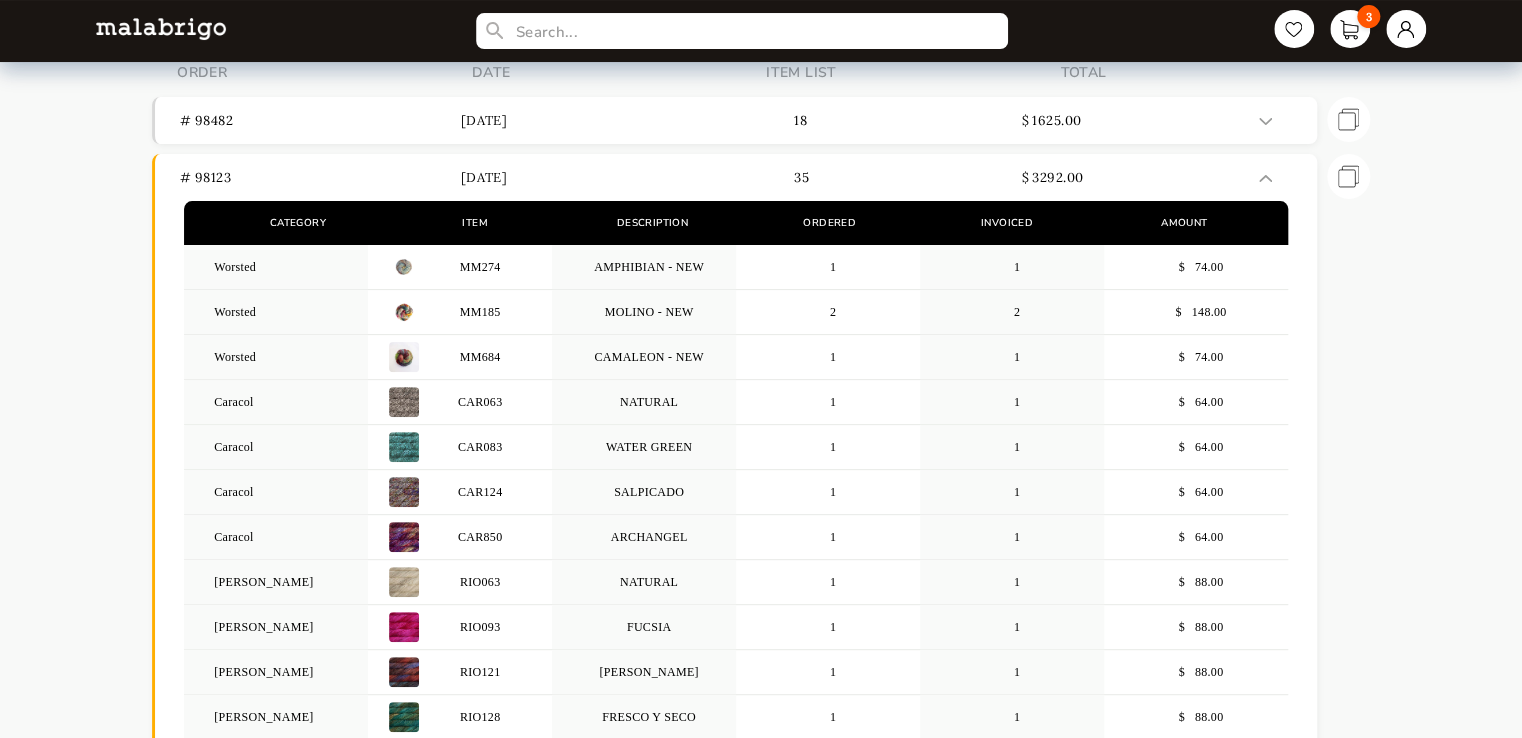 scroll, scrollTop: 56, scrollLeft: 0, axis: vertical 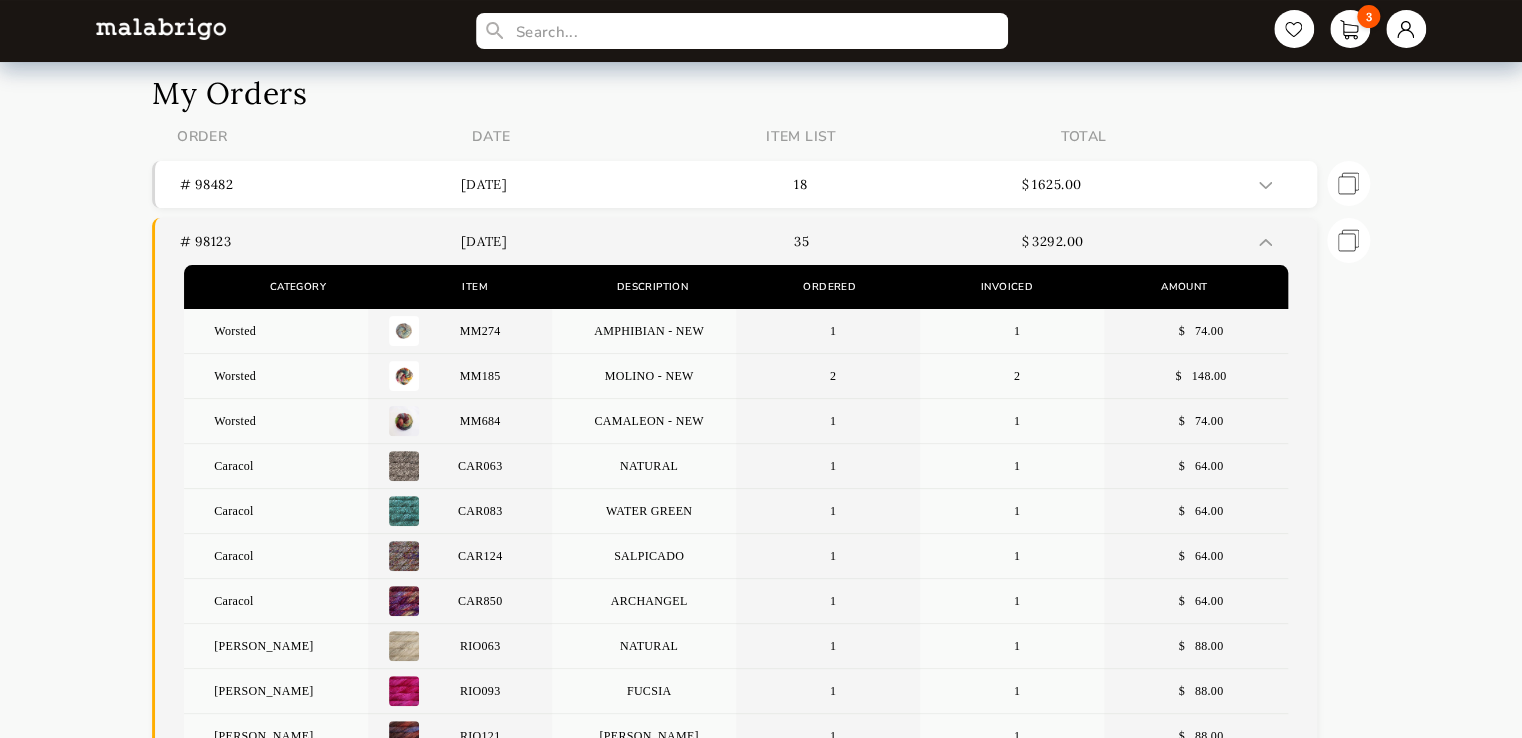 click on "# 98123" at bounding box center (320, 241) 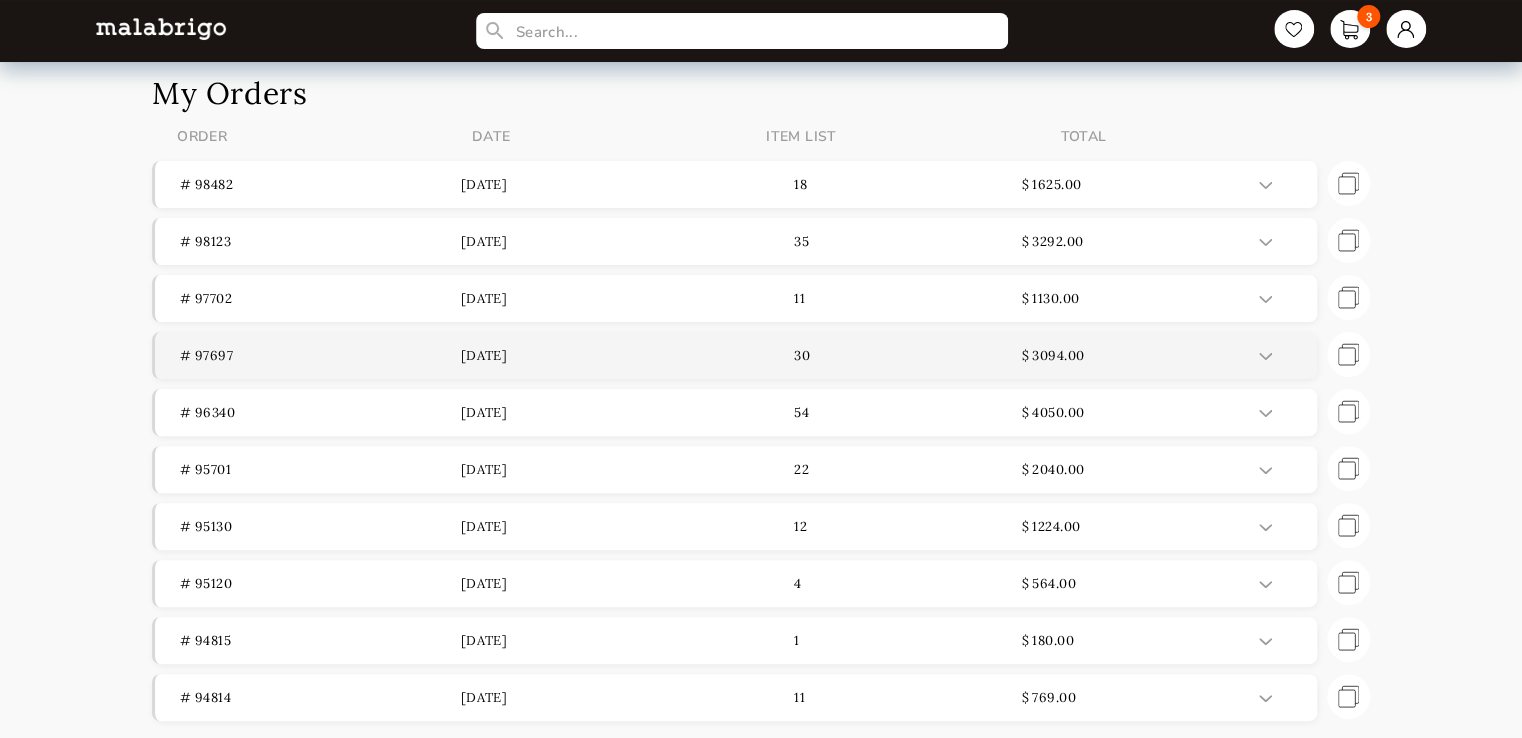 click on "# 97697" at bounding box center [320, 355] 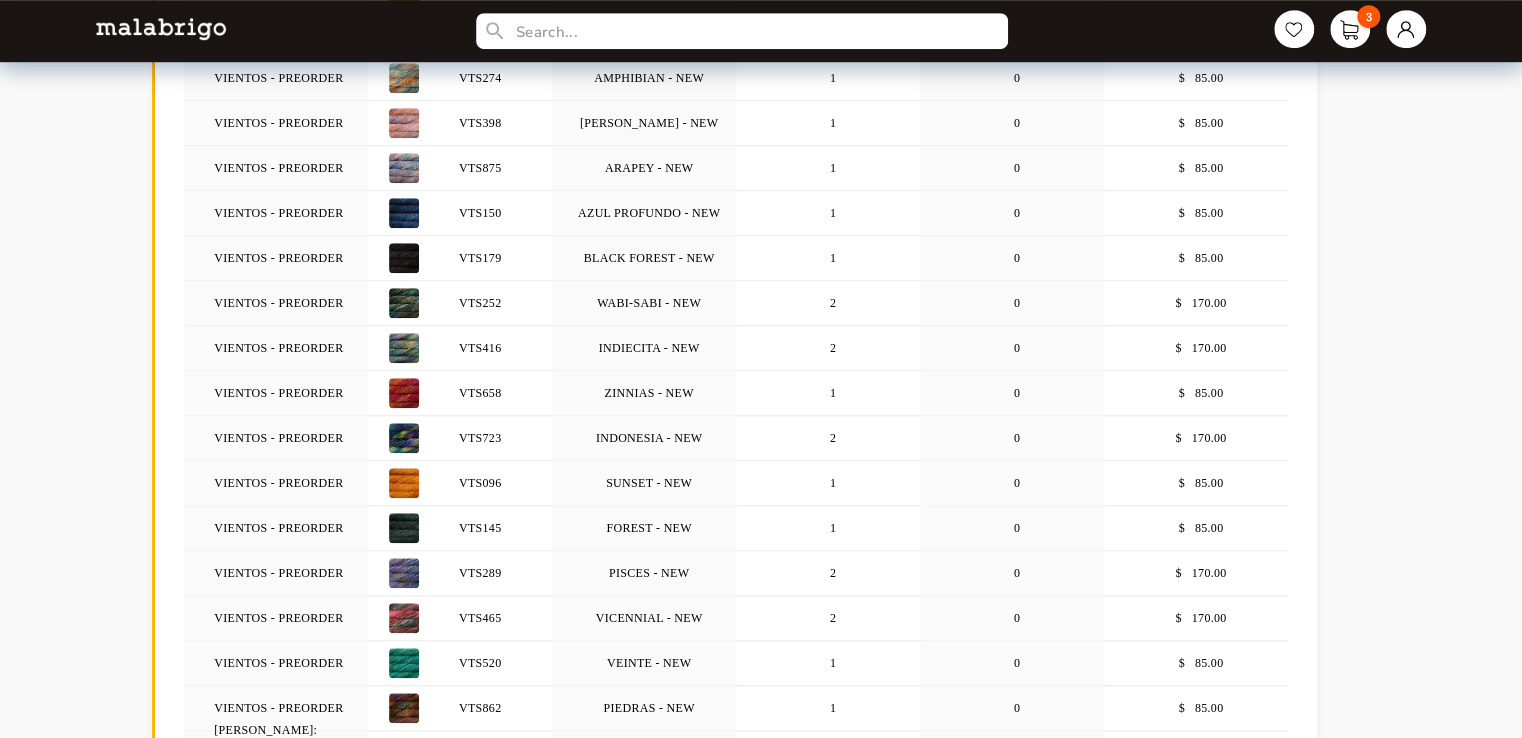 scroll, scrollTop: 685, scrollLeft: 0, axis: vertical 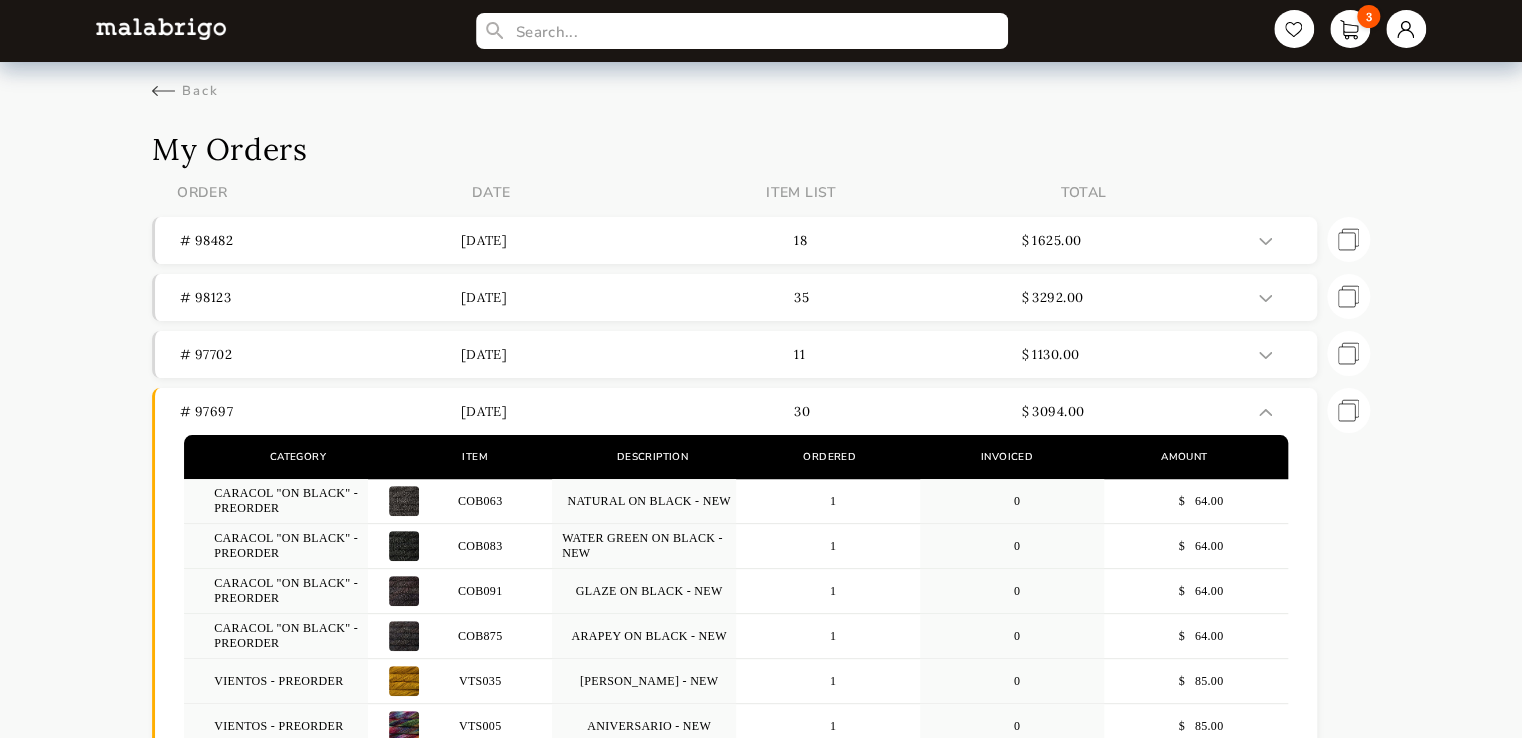 click at bounding box center (161, 28) 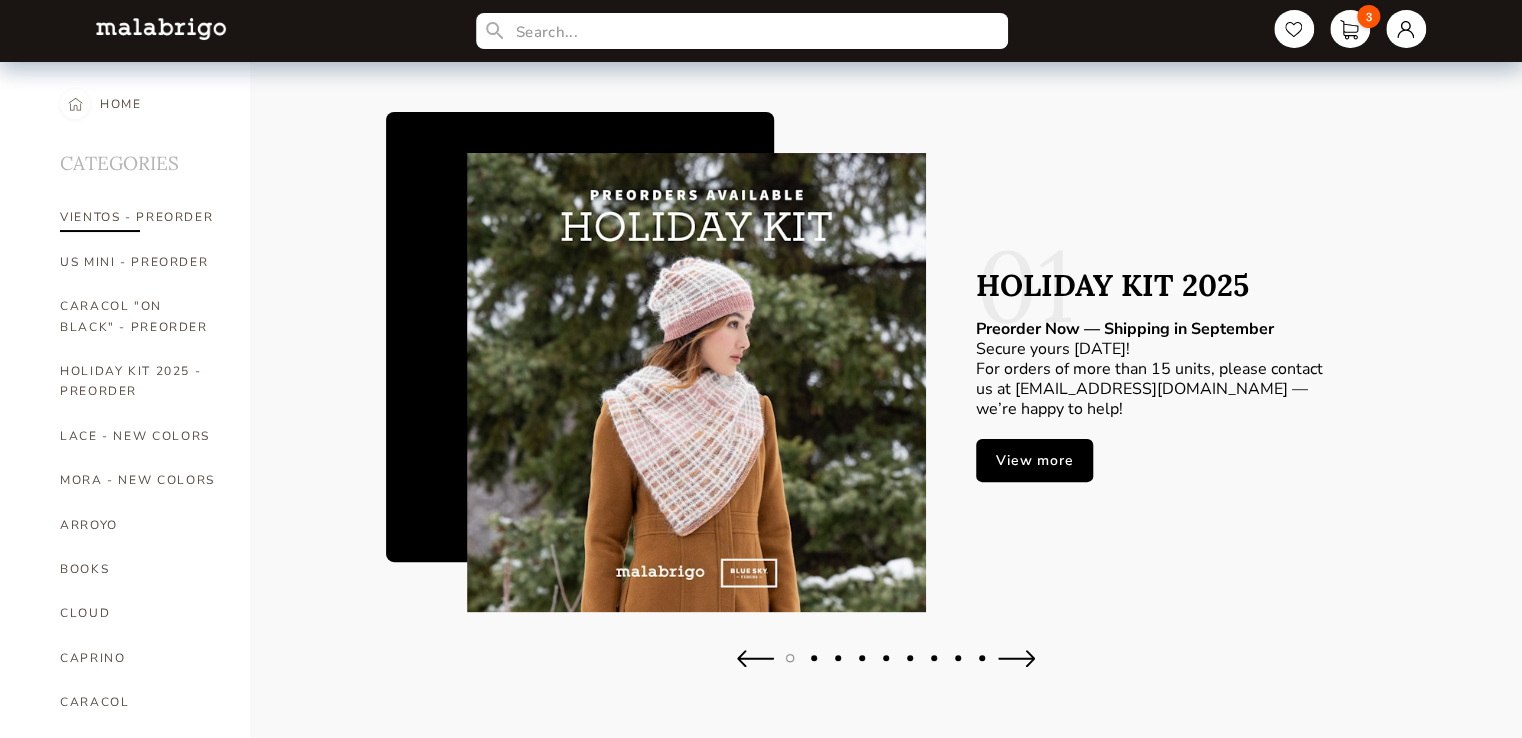 click on "VIENTOS - PREORDER" at bounding box center (140, 217) 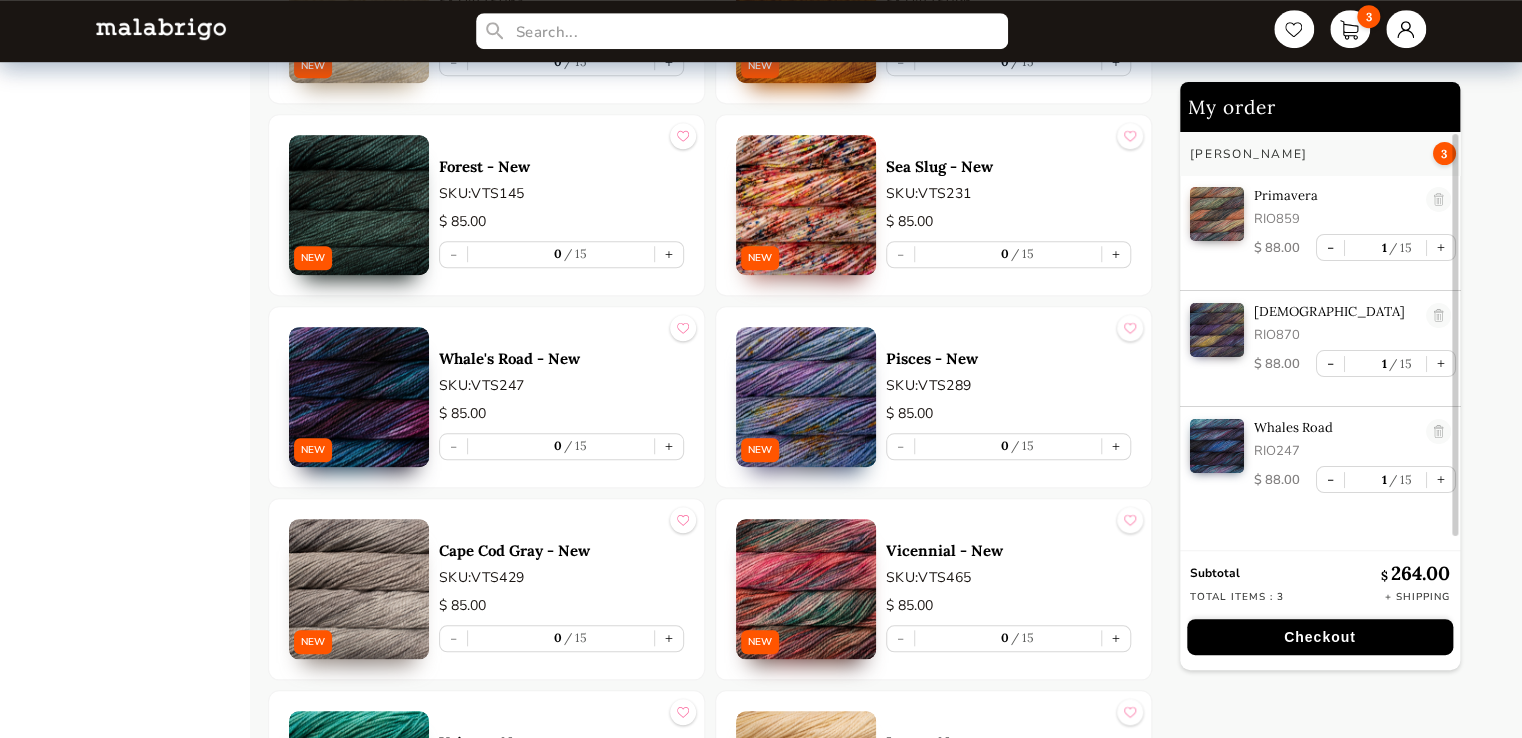 scroll, scrollTop: 4509, scrollLeft: 0, axis: vertical 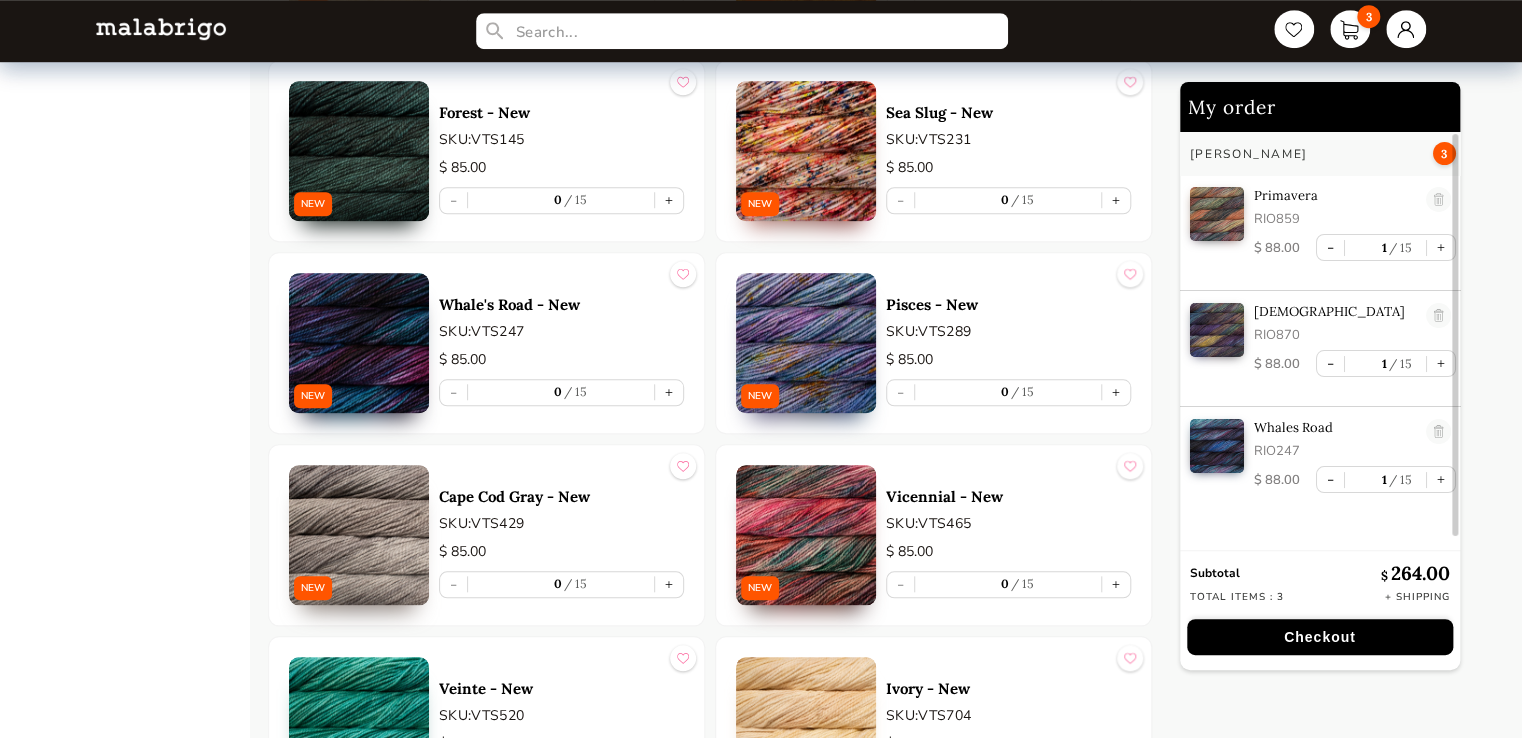 click at bounding box center [806, 535] 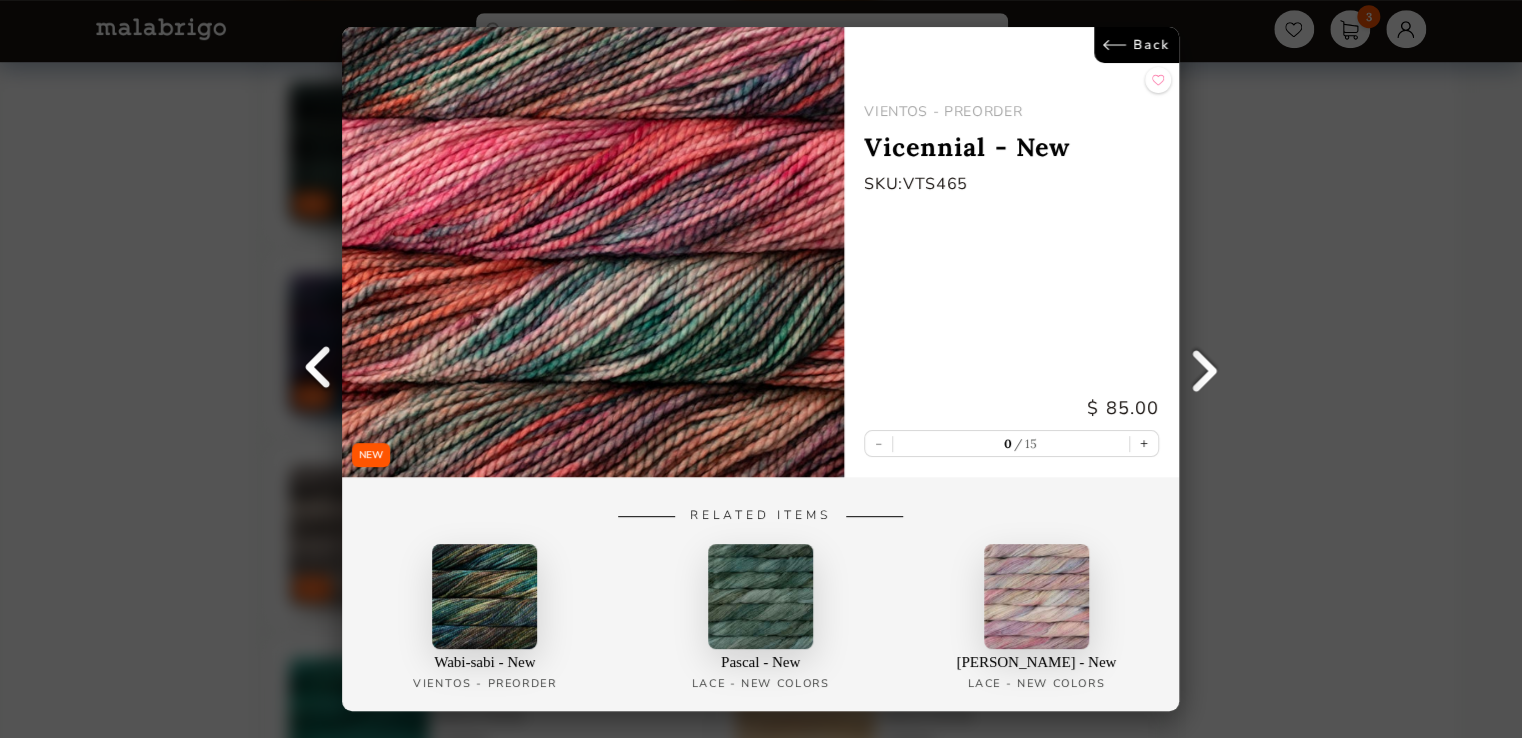 click on "Back" at bounding box center (1137, 45) 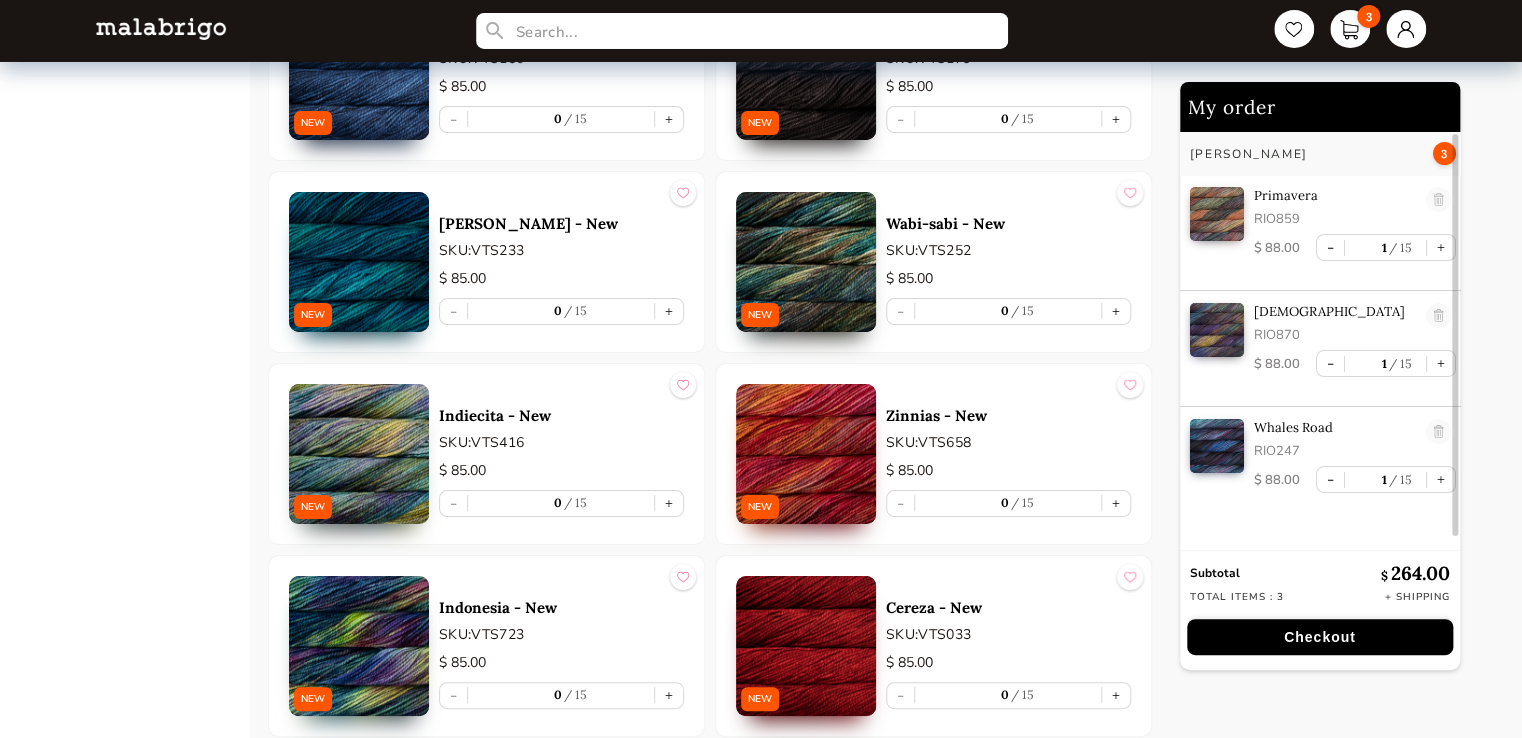 scroll, scrollTop: 3636, scrollLeft: 0, axis: vertical 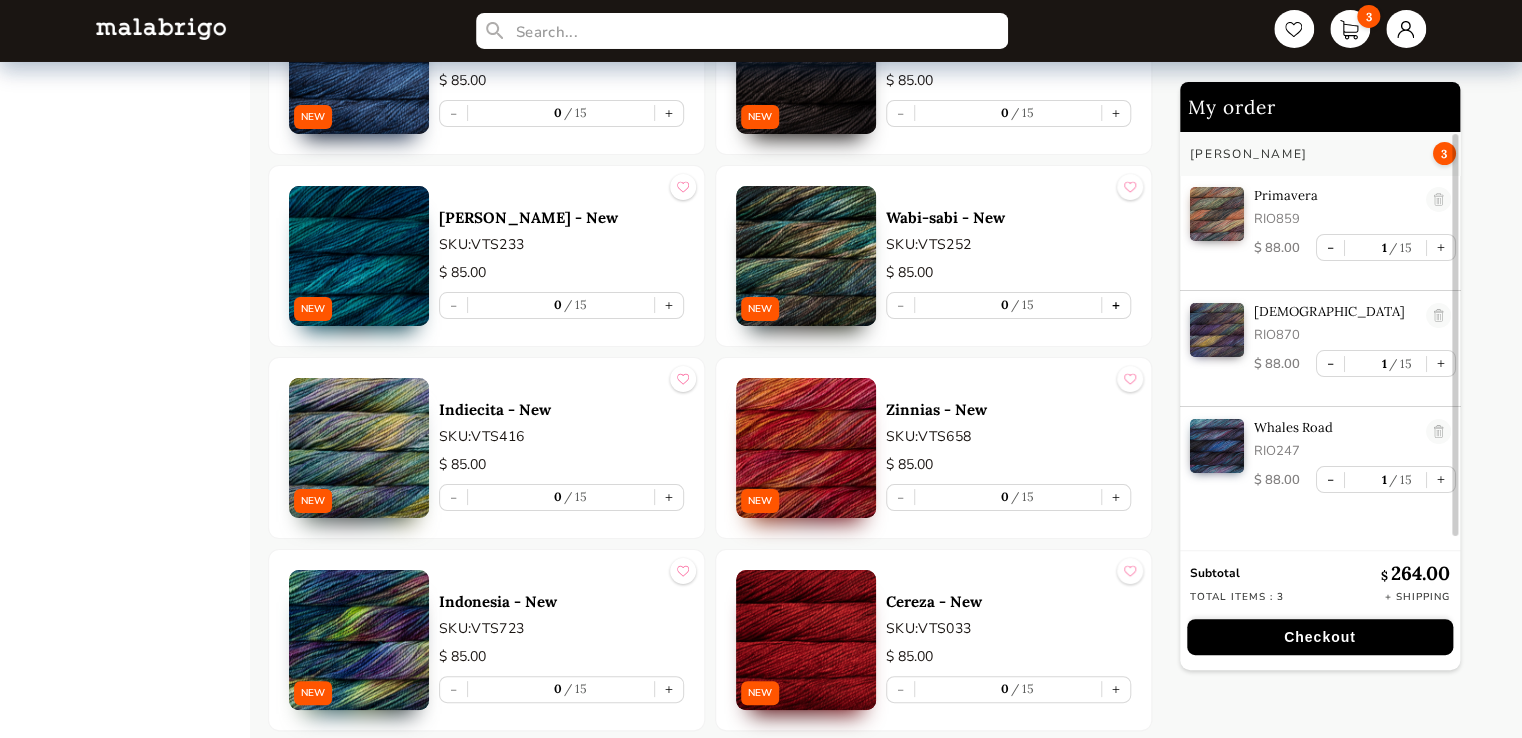 click on "+" at bounding box center [1116, 305] 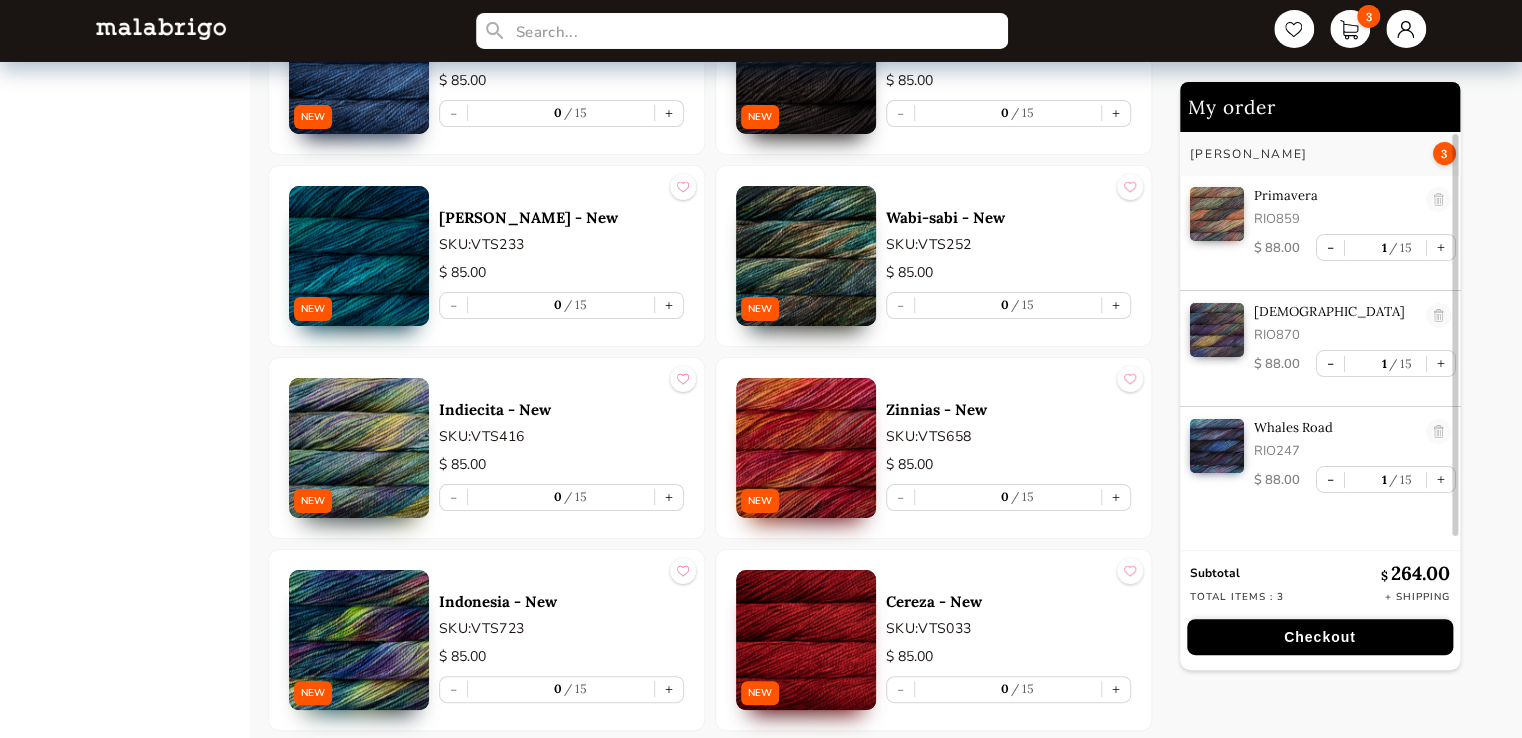 type on "1" 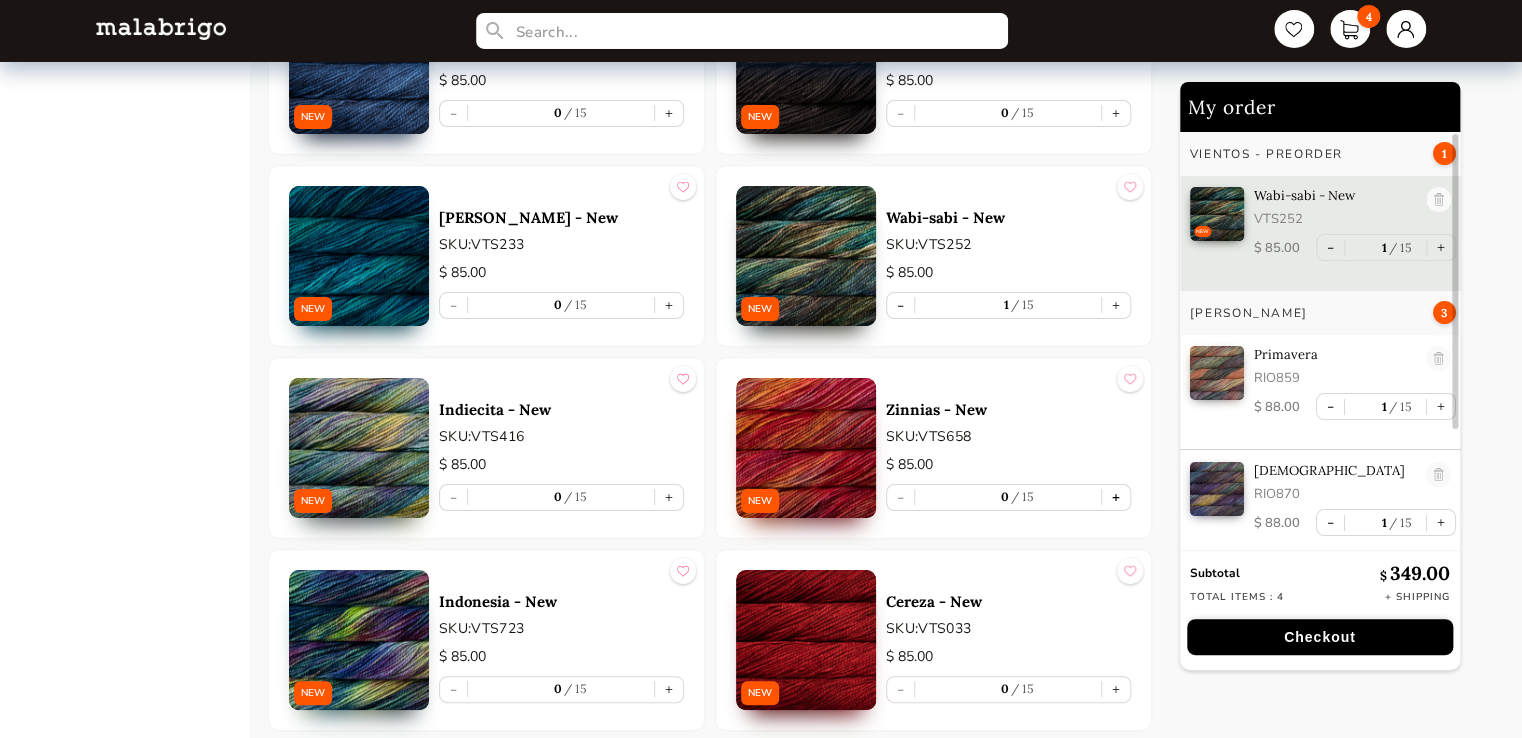 click on "+" at bounding box center (1116, 497) 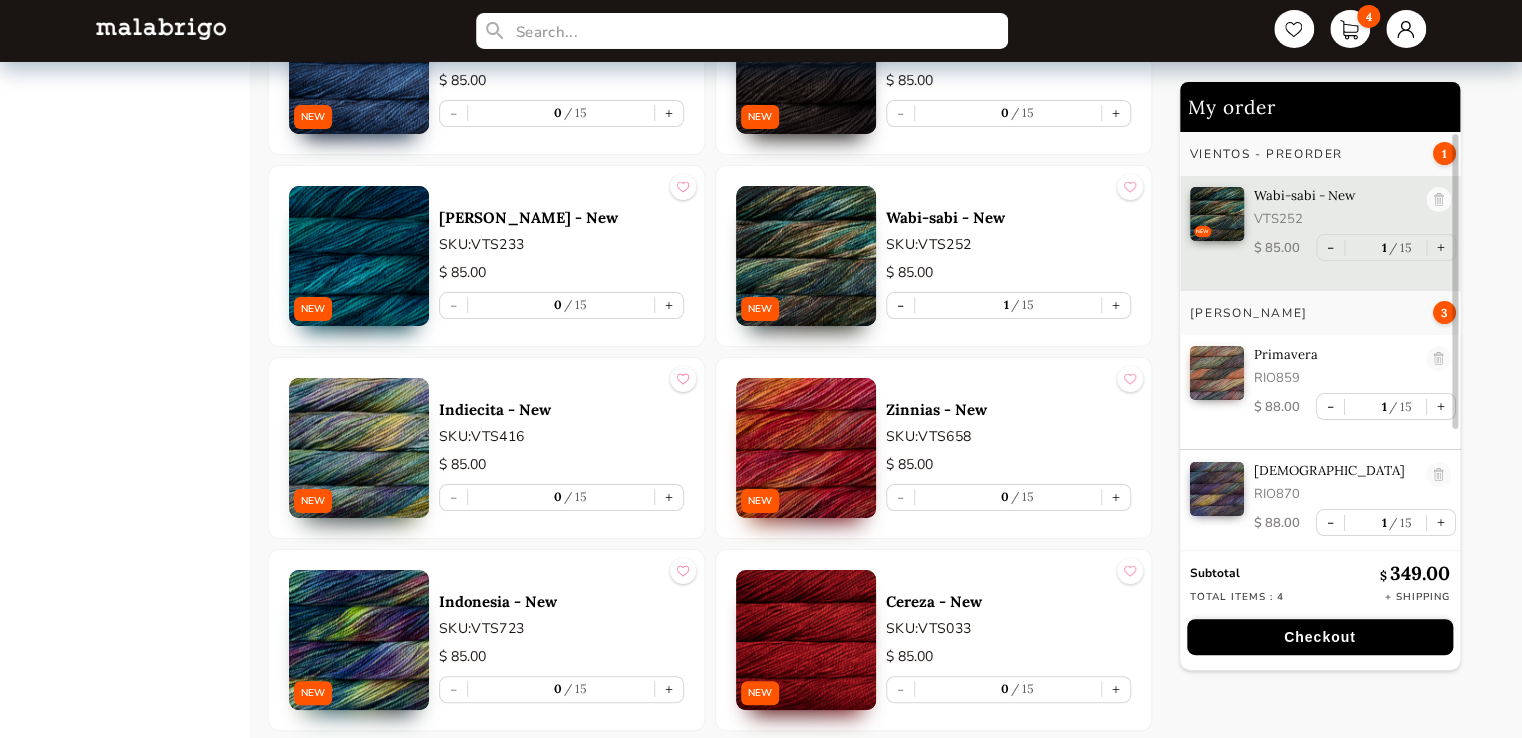 type on "1" 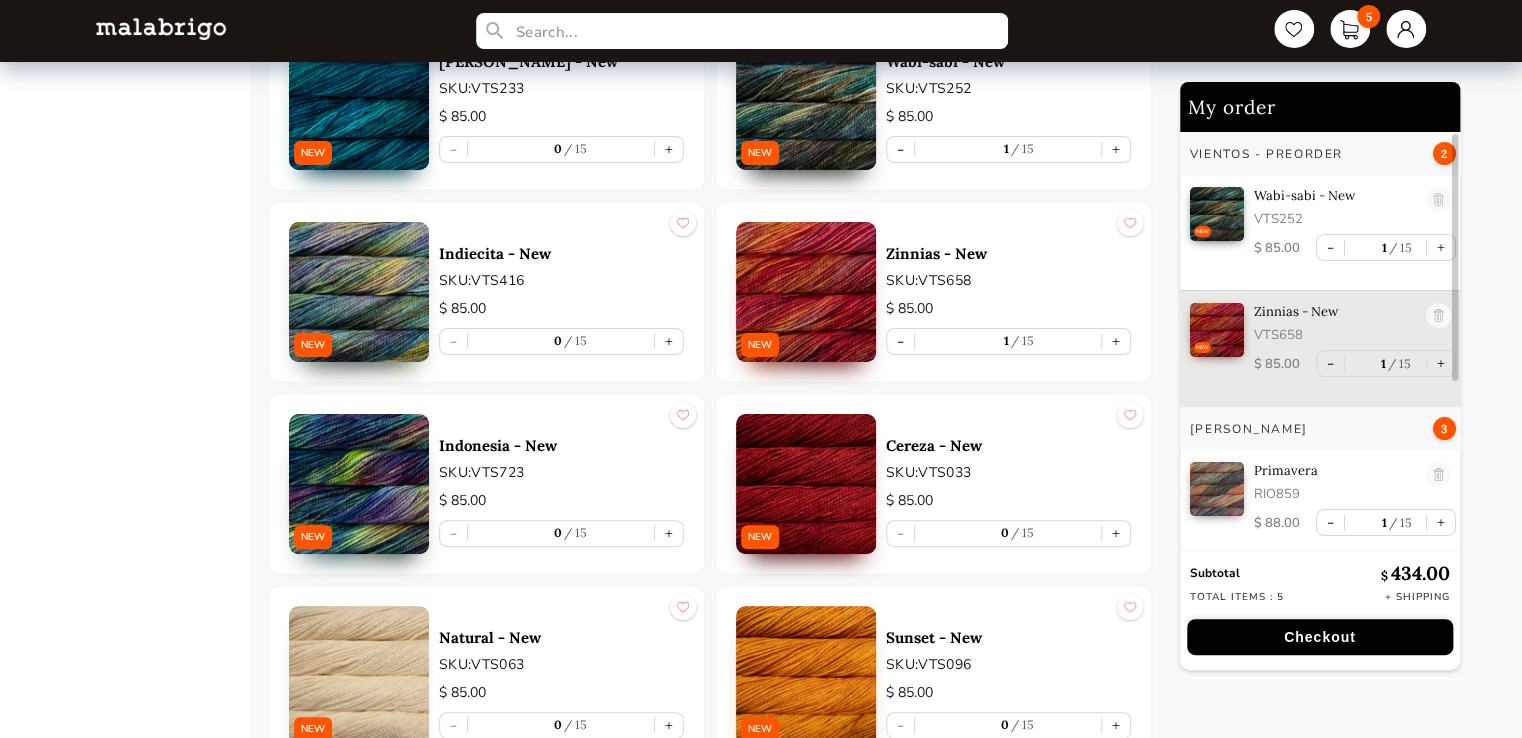scroll, scrollTop: 3901, scrollLeft: 0, axis: vertical 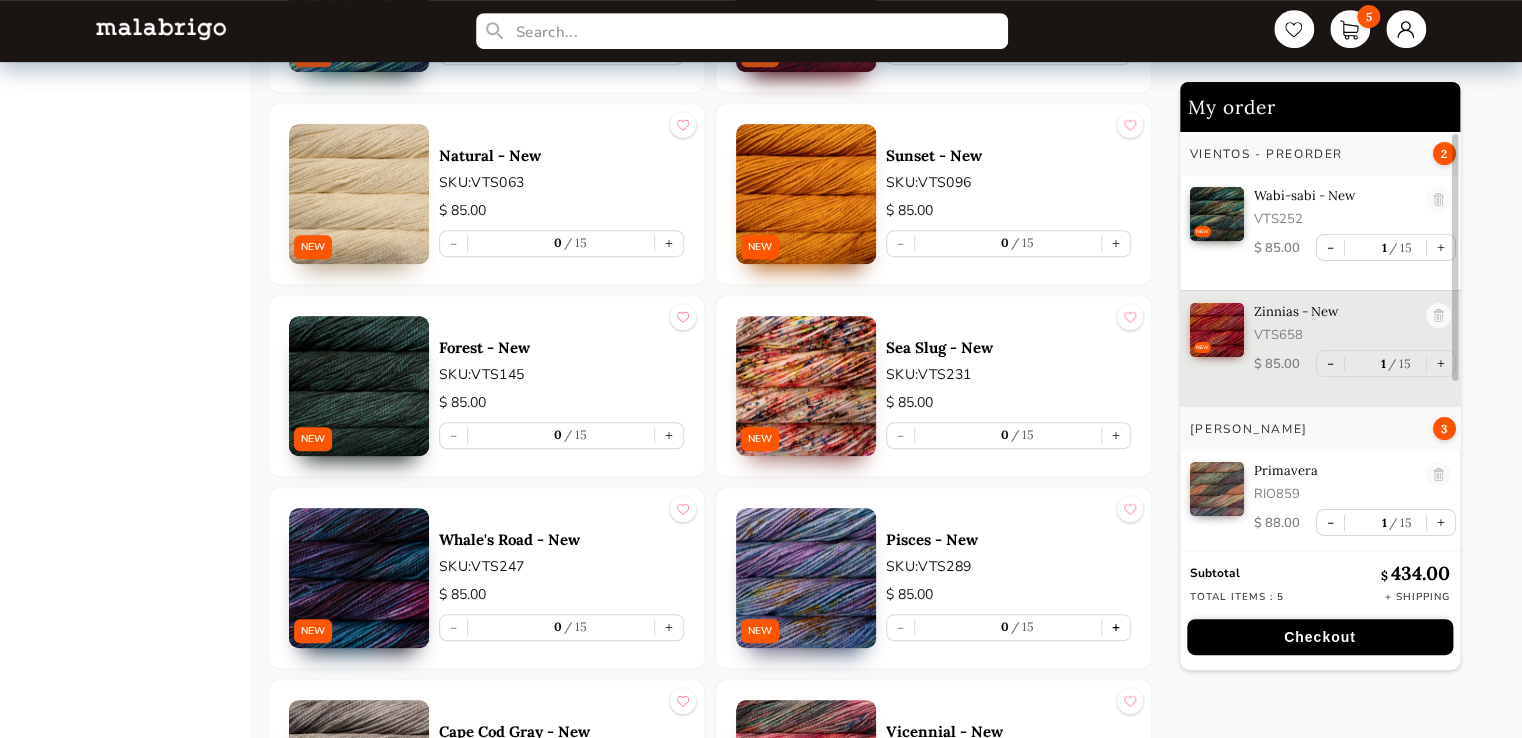 click on "+" at bounding box center [1116, 627] 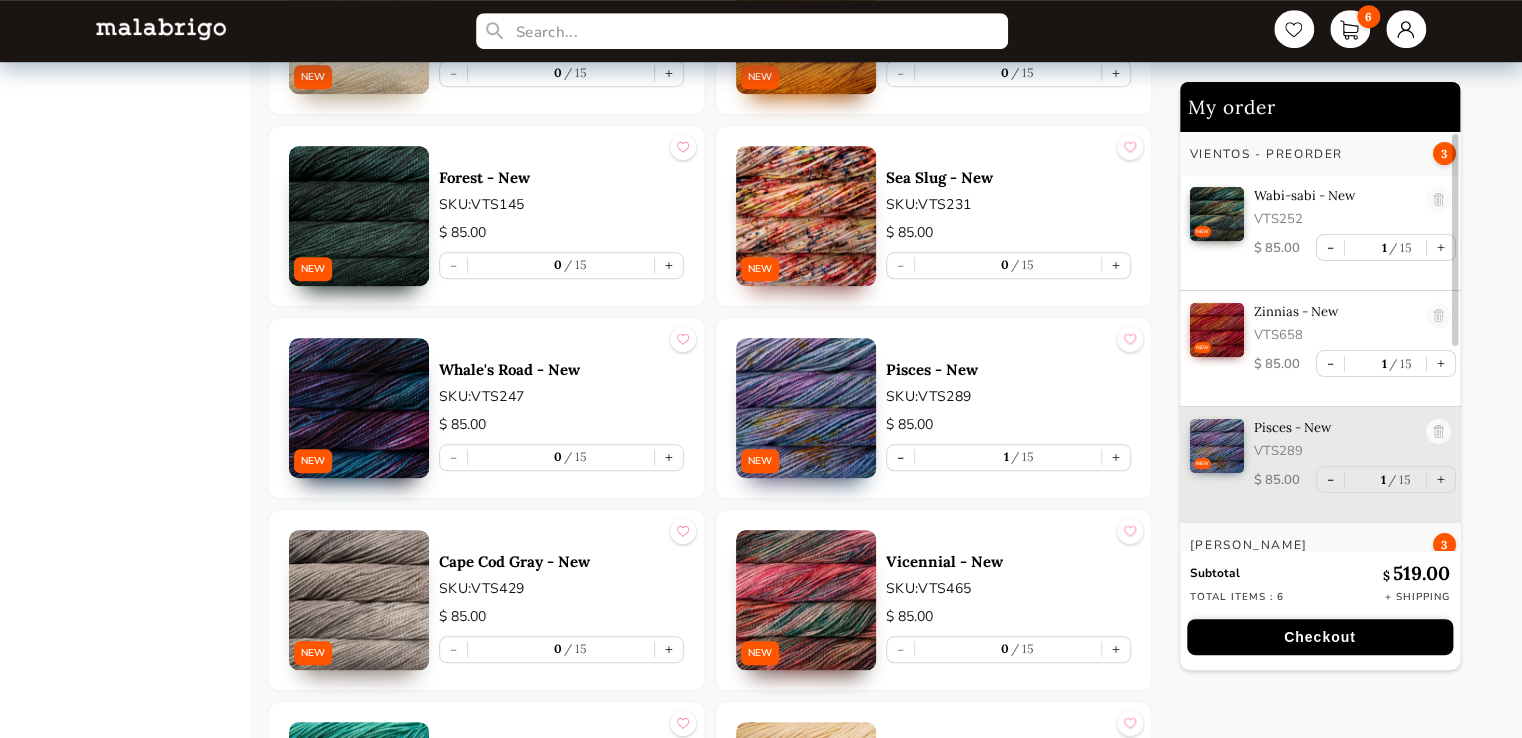 scroll, scrollTop: 4455, scrollLeft: 0, axis: vertical 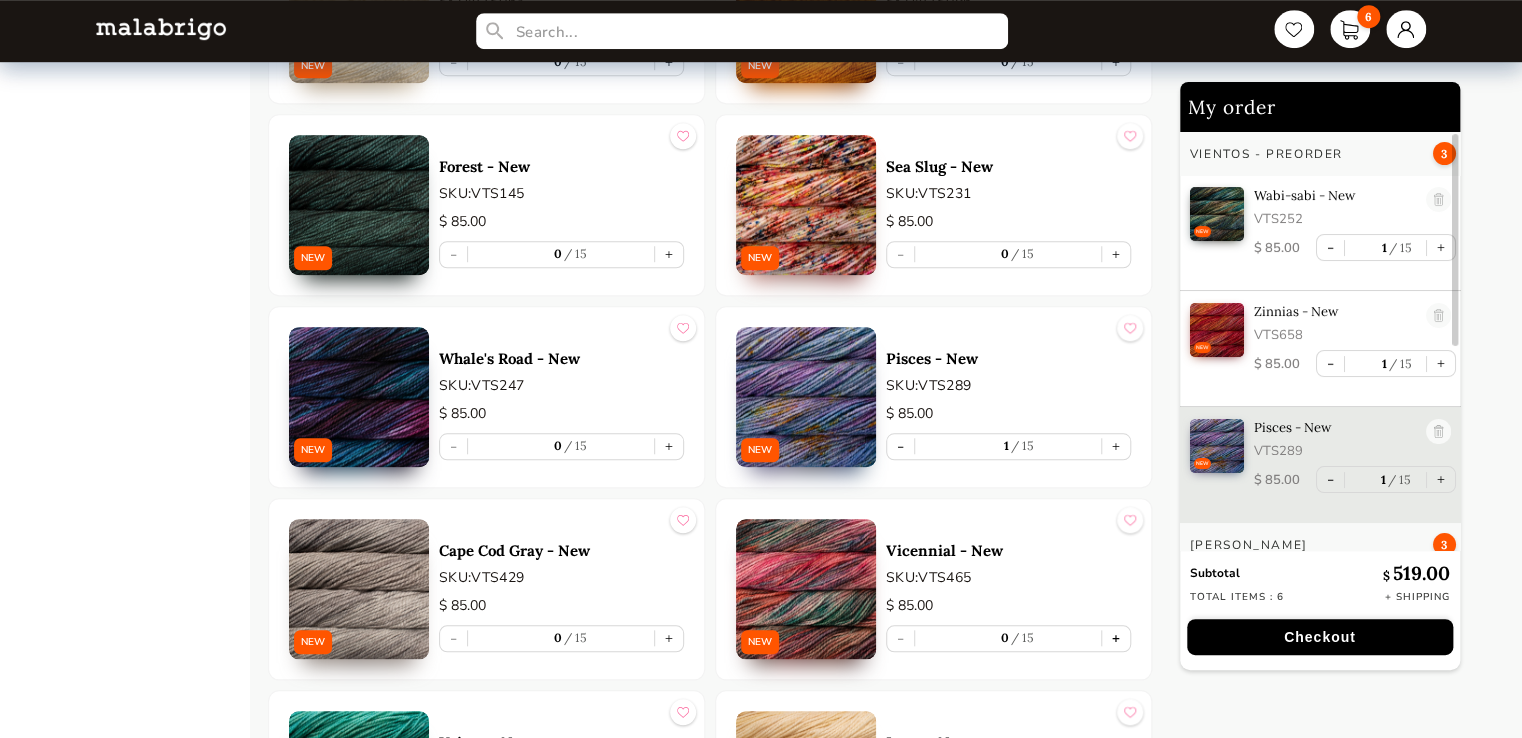 click on "+" at bounding box center [1116, 638] 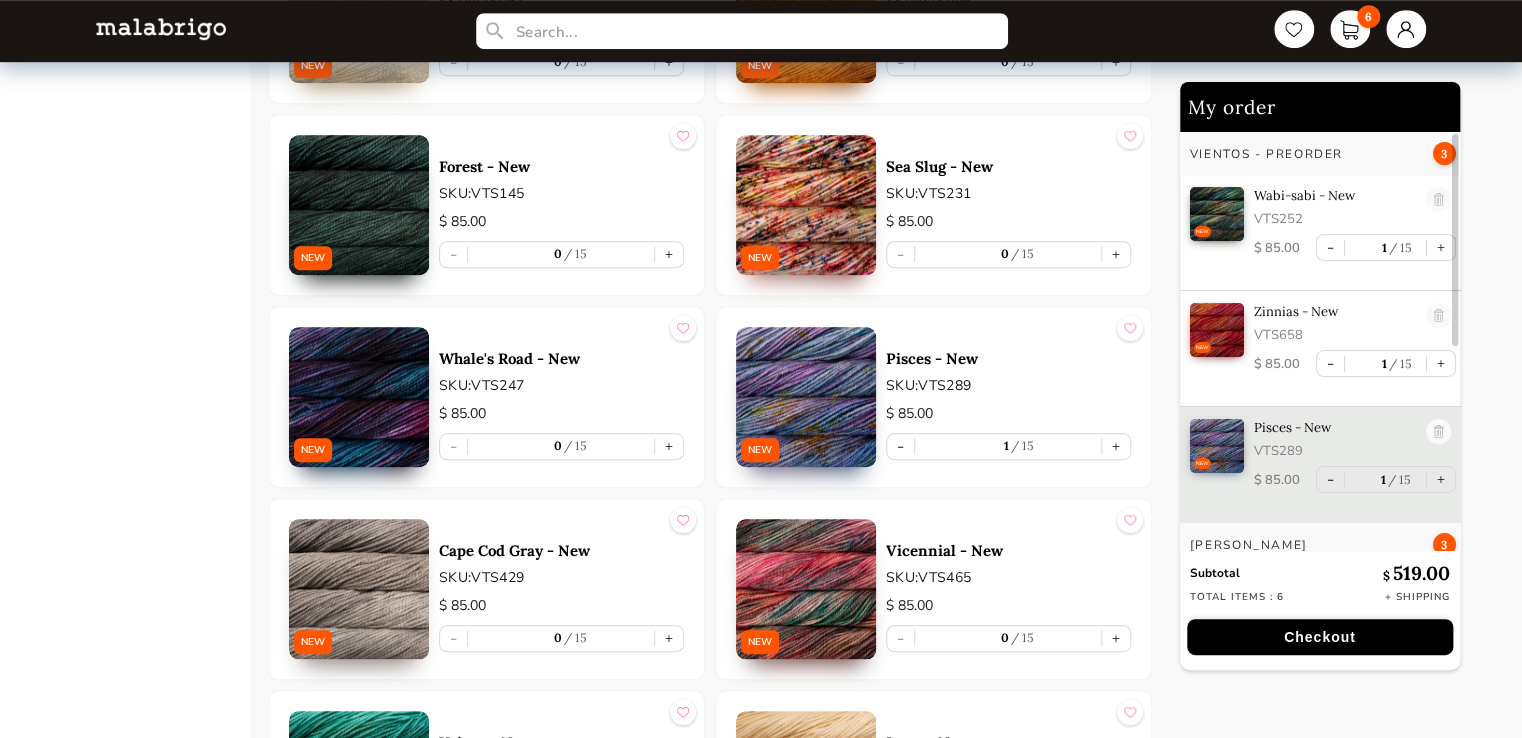 type on "1" 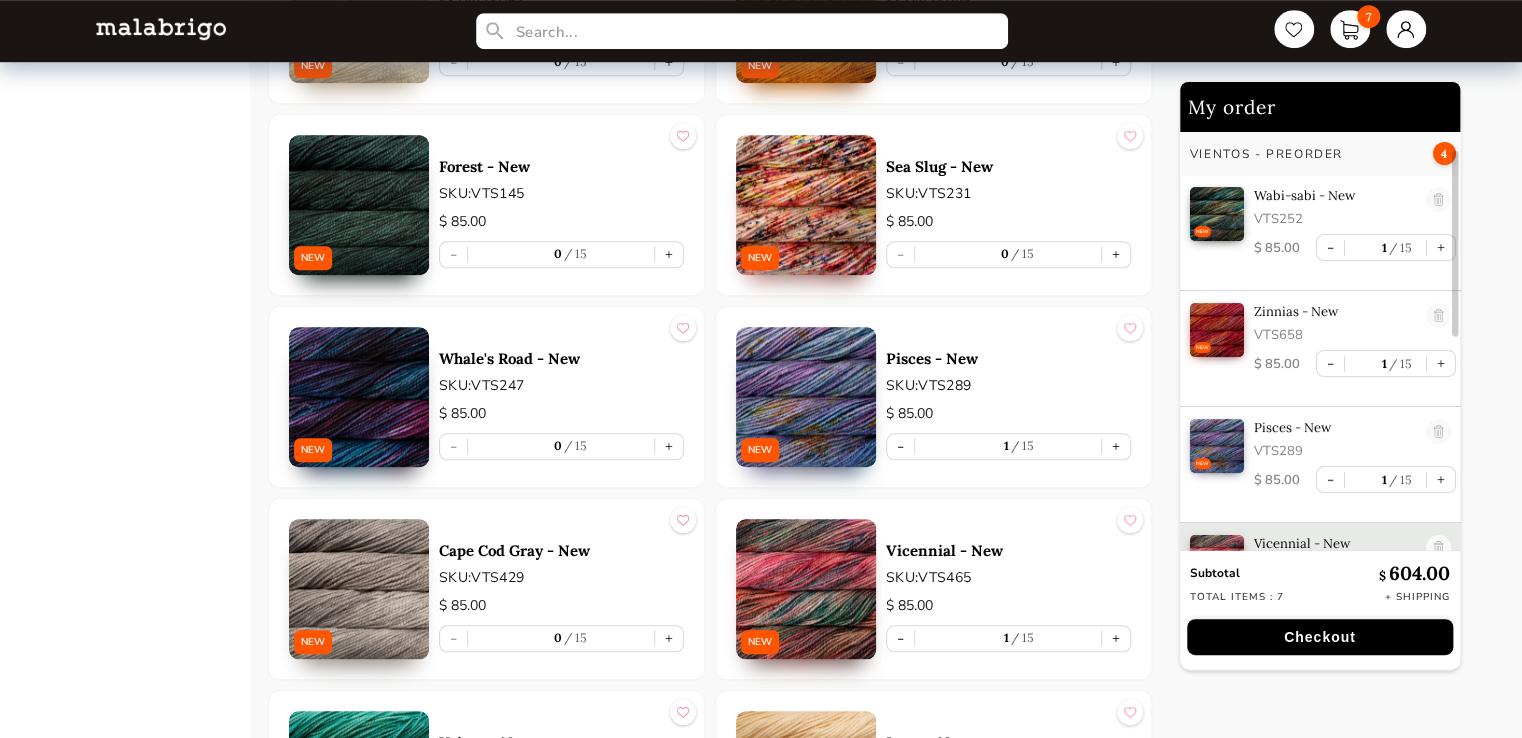 scroll, scrollTop: 66, scrollLeft: 0, axis: vertical 